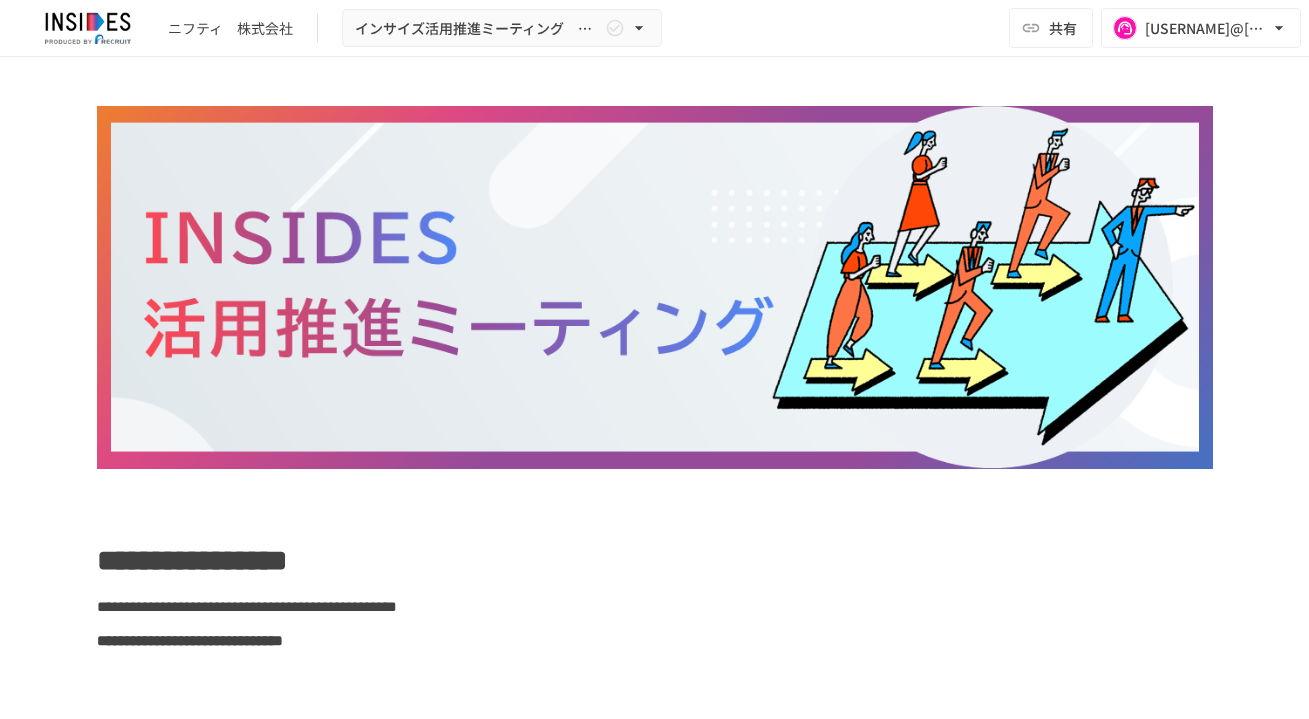 scroll, scrollTop: 0, scrollLeft: 0, axis: both 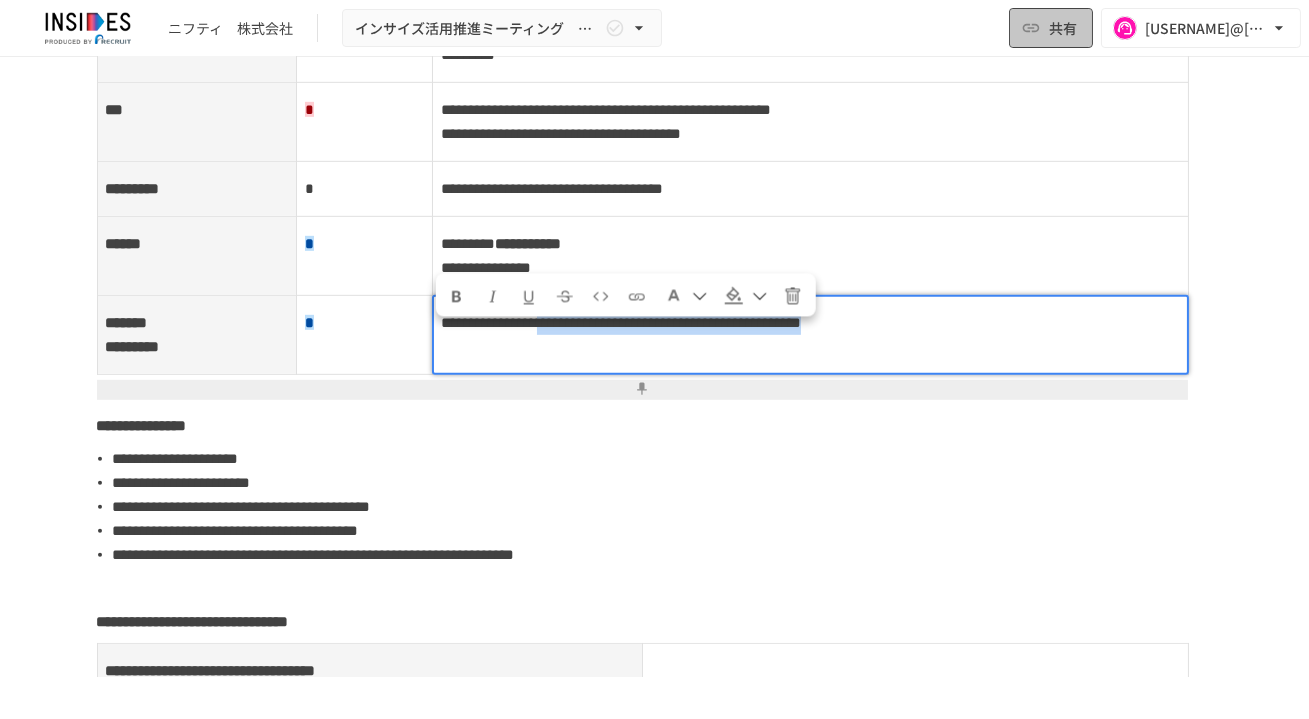 click on "共有" at bounding box center [1051, 28] 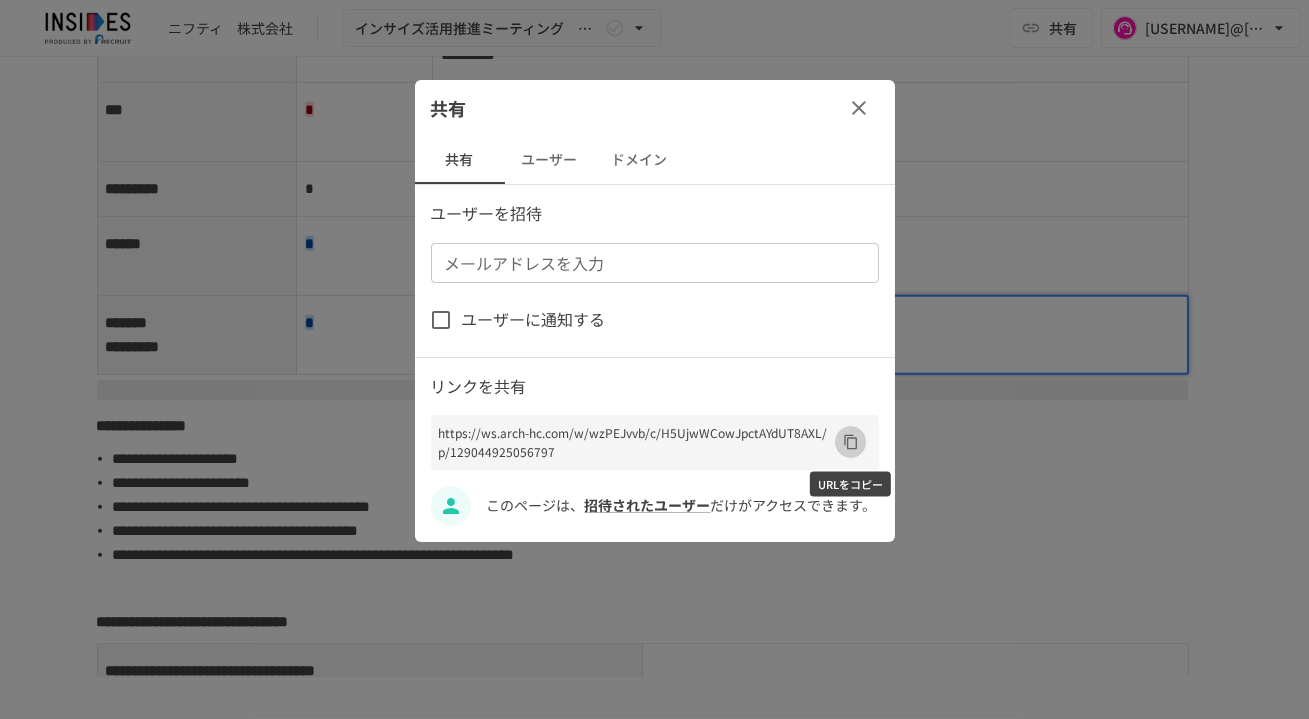 click 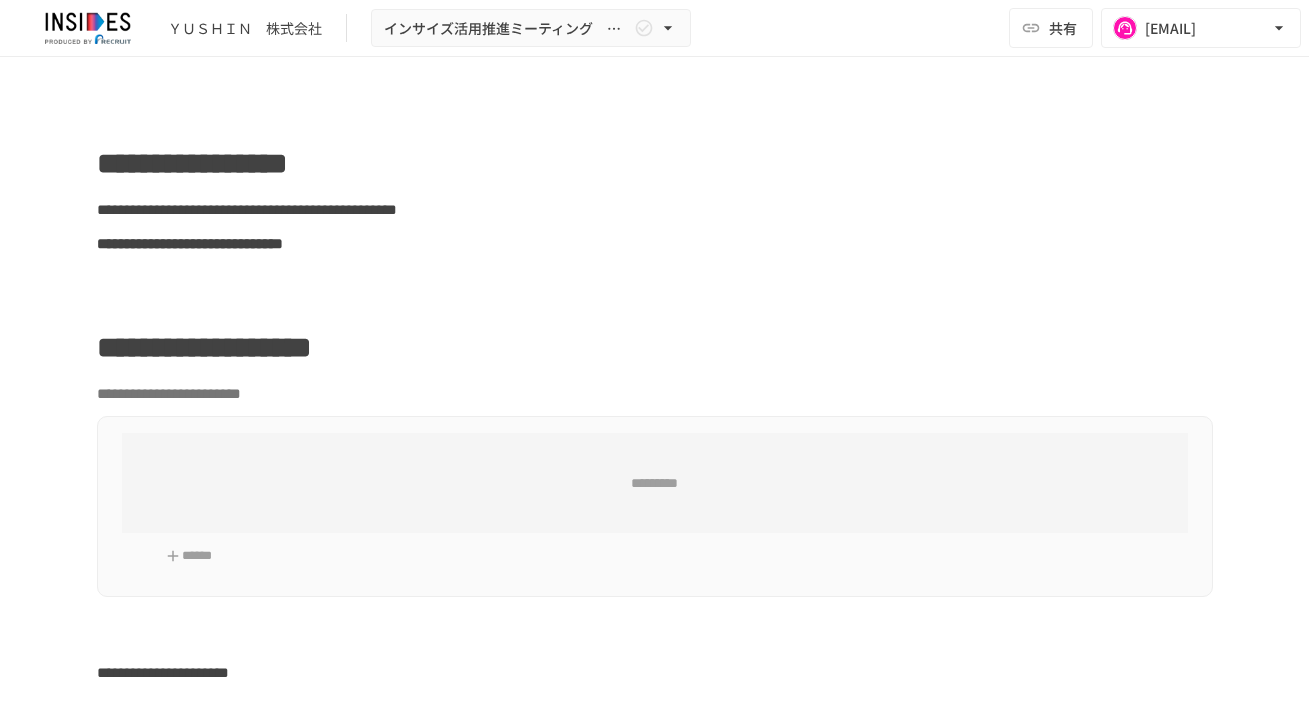 scroll, scrollTop: 0, scrollLeft: 0, axis: both 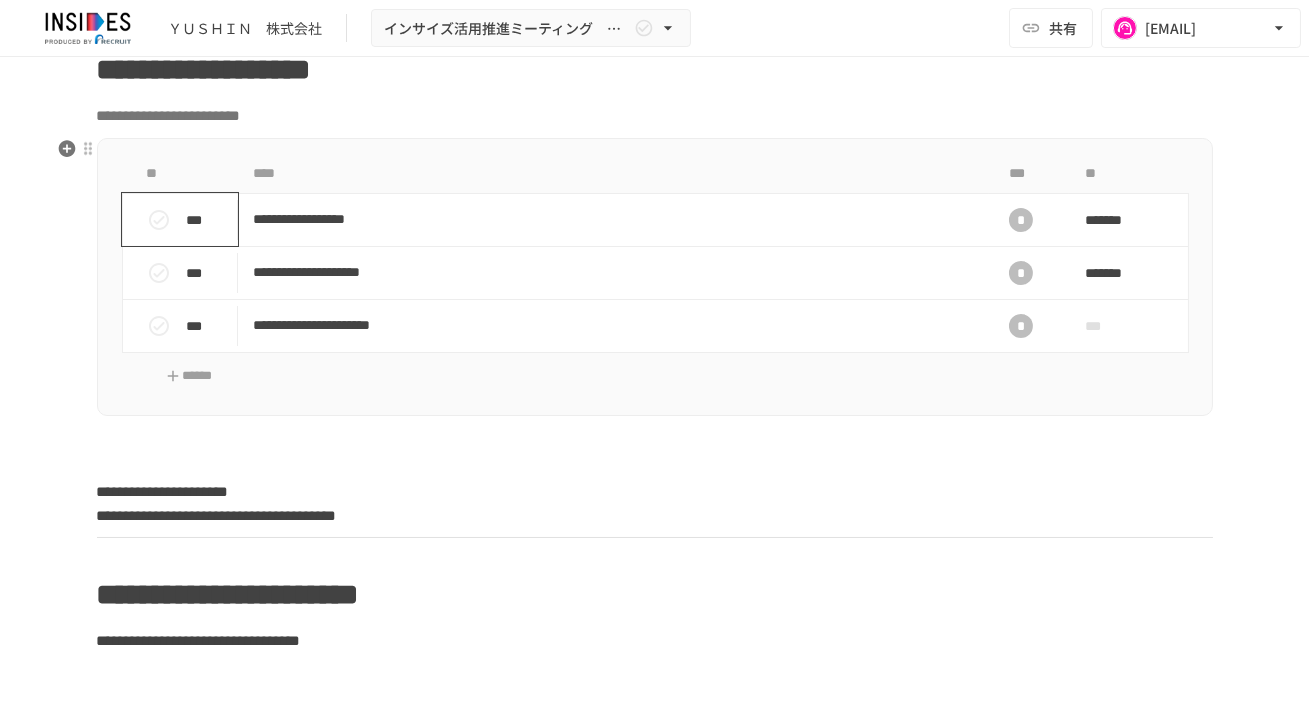 click on "***" at bounding box center [188, 220] 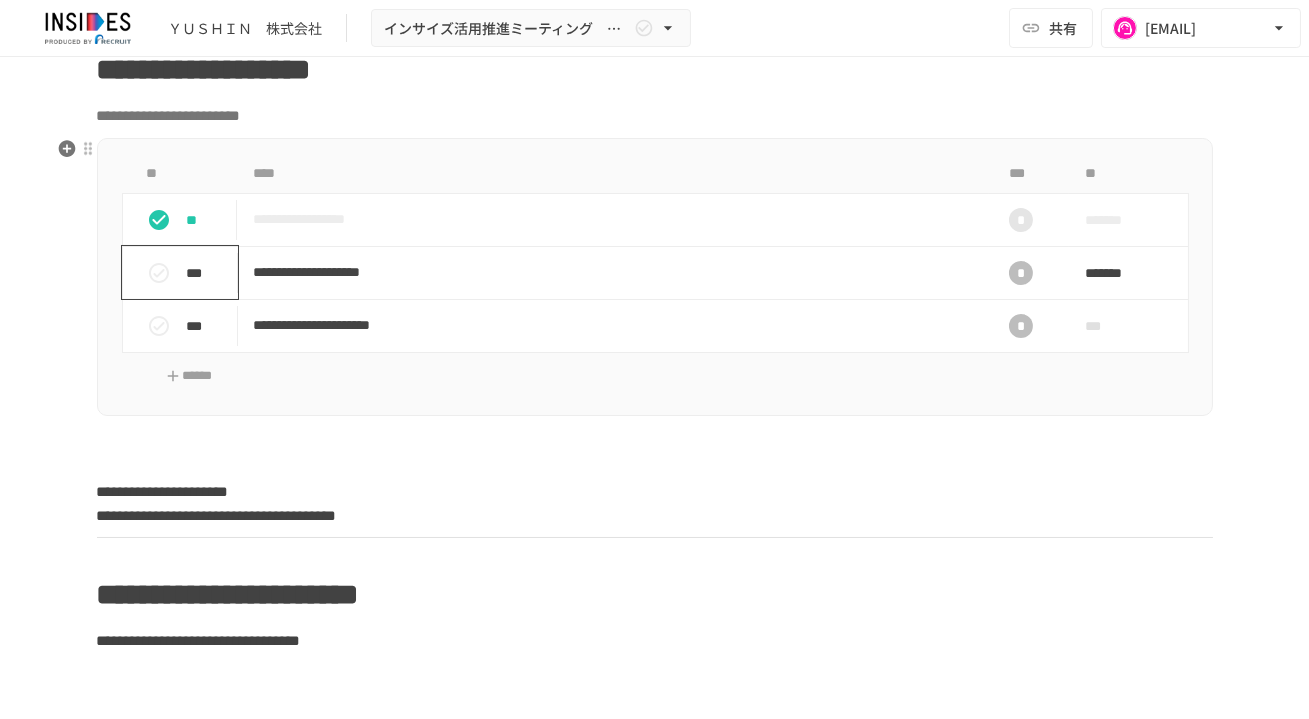 click on "***" at bounding box center [208, 273] 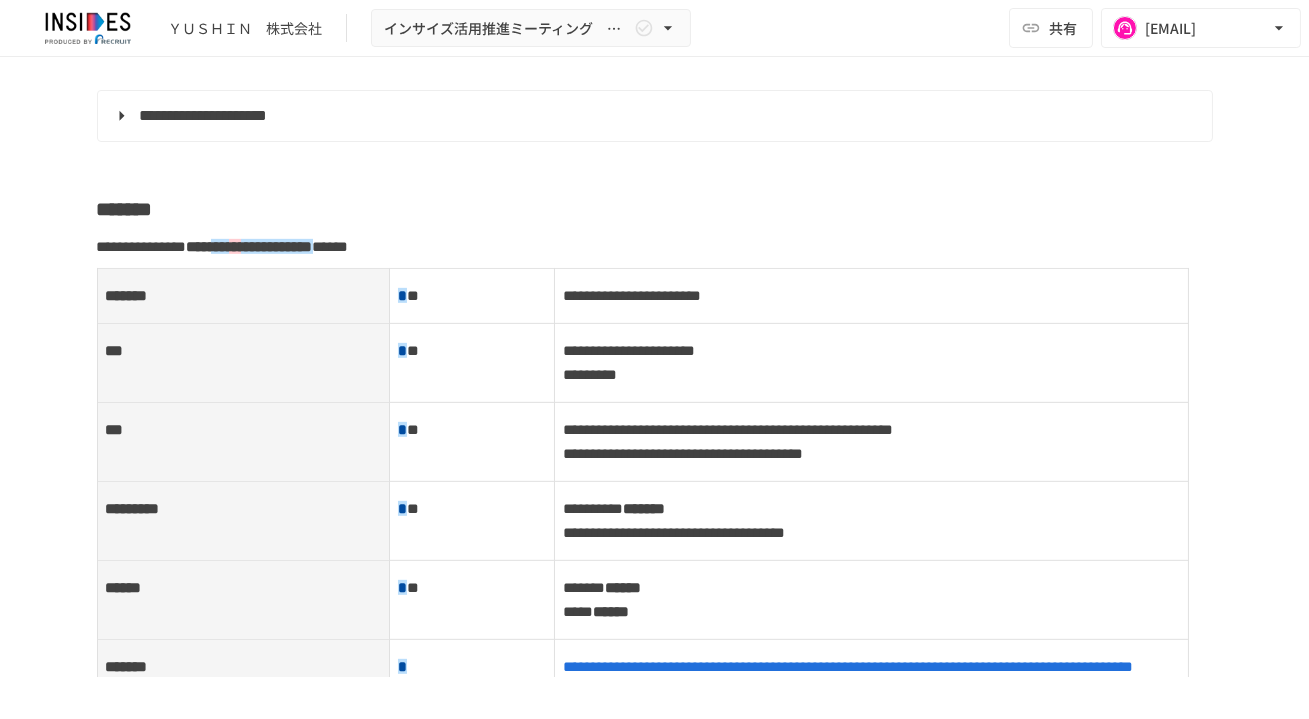 scroll, scrollTop: 1941, scrollLeft: 0, axis: vertical 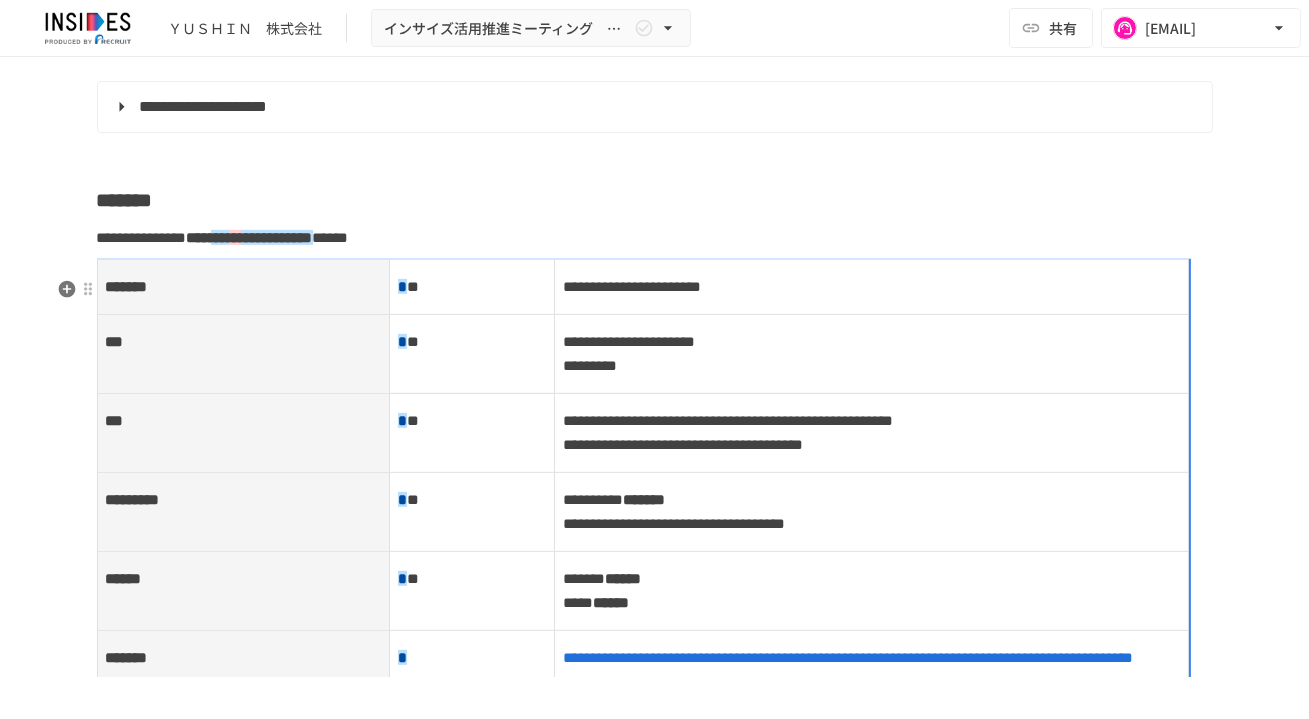 click on "**********" at bounding box center (871, 286) 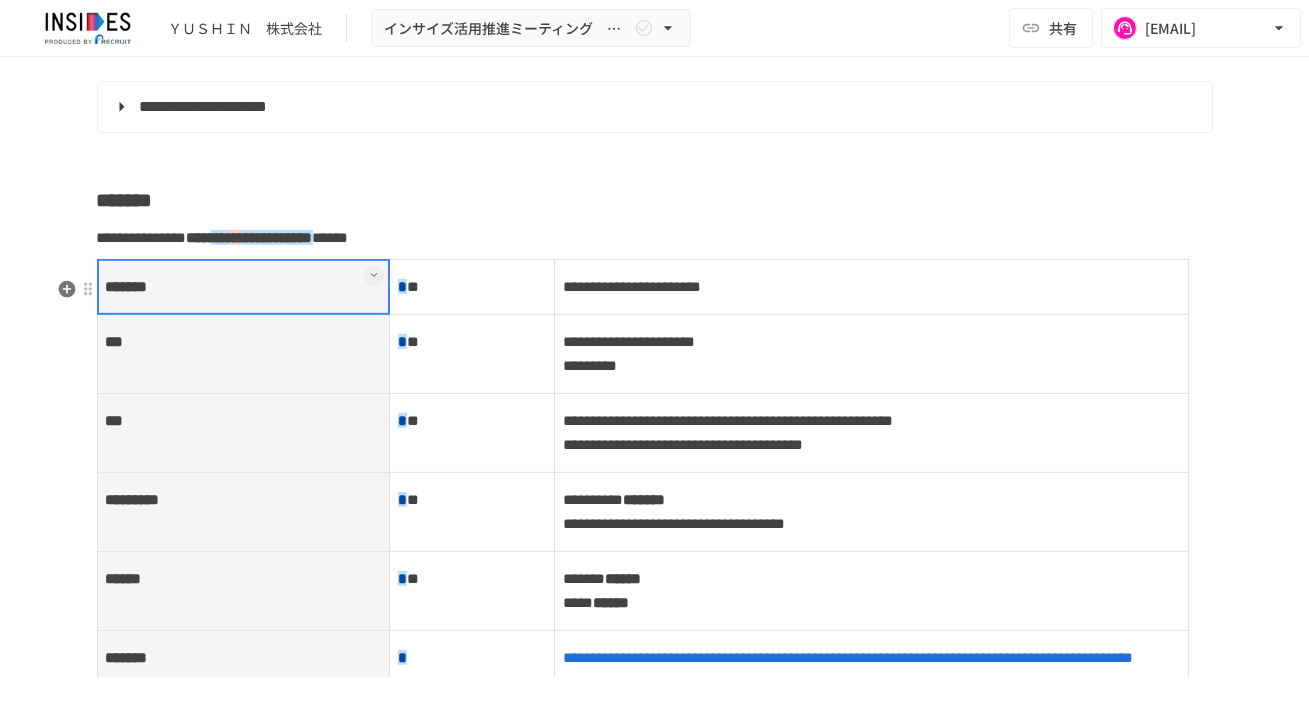 click at bounding box center [374, 276] 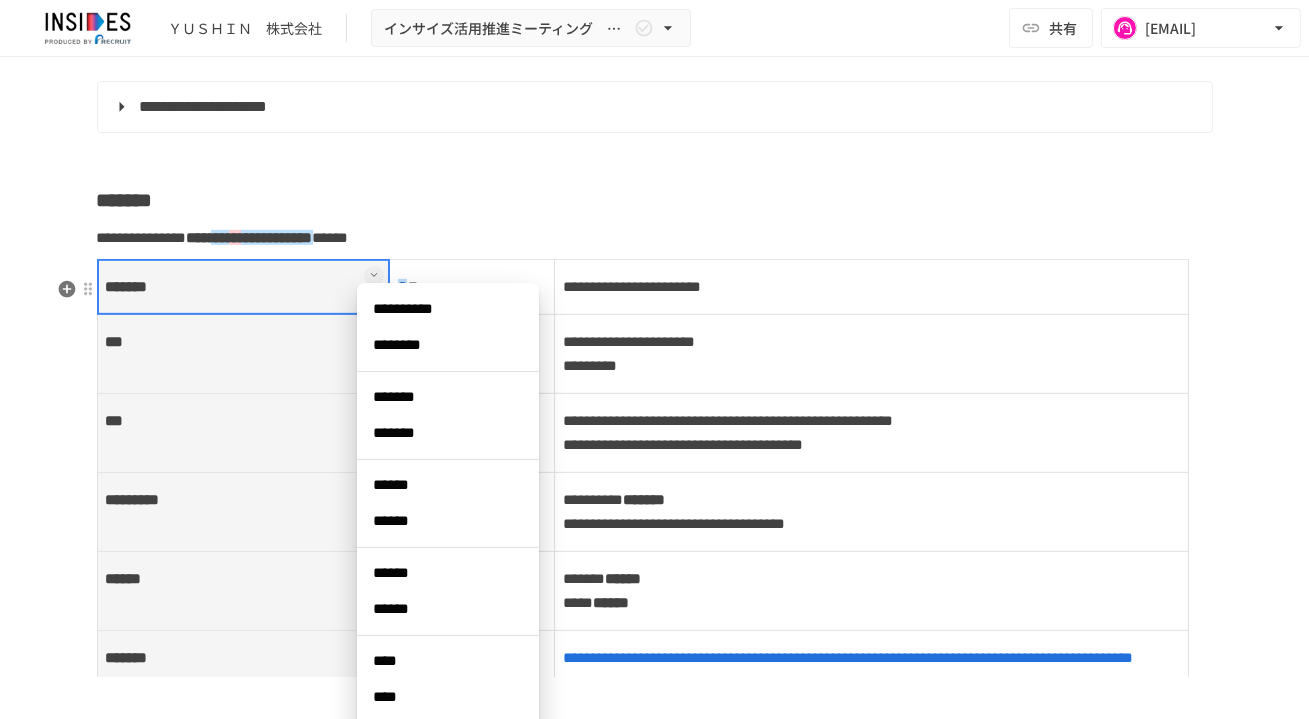 click on "****" at bounding box center [448, 697] 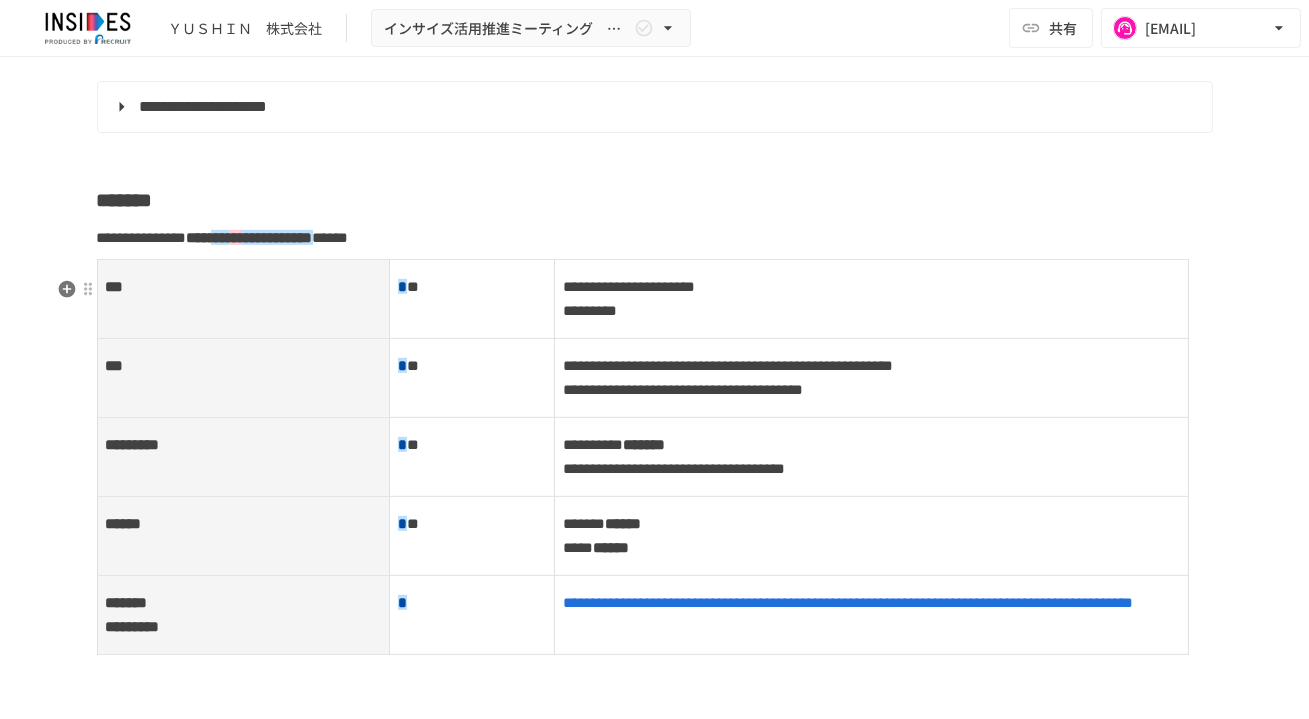 click on "* 　 *" at bounding box center (472, 298) 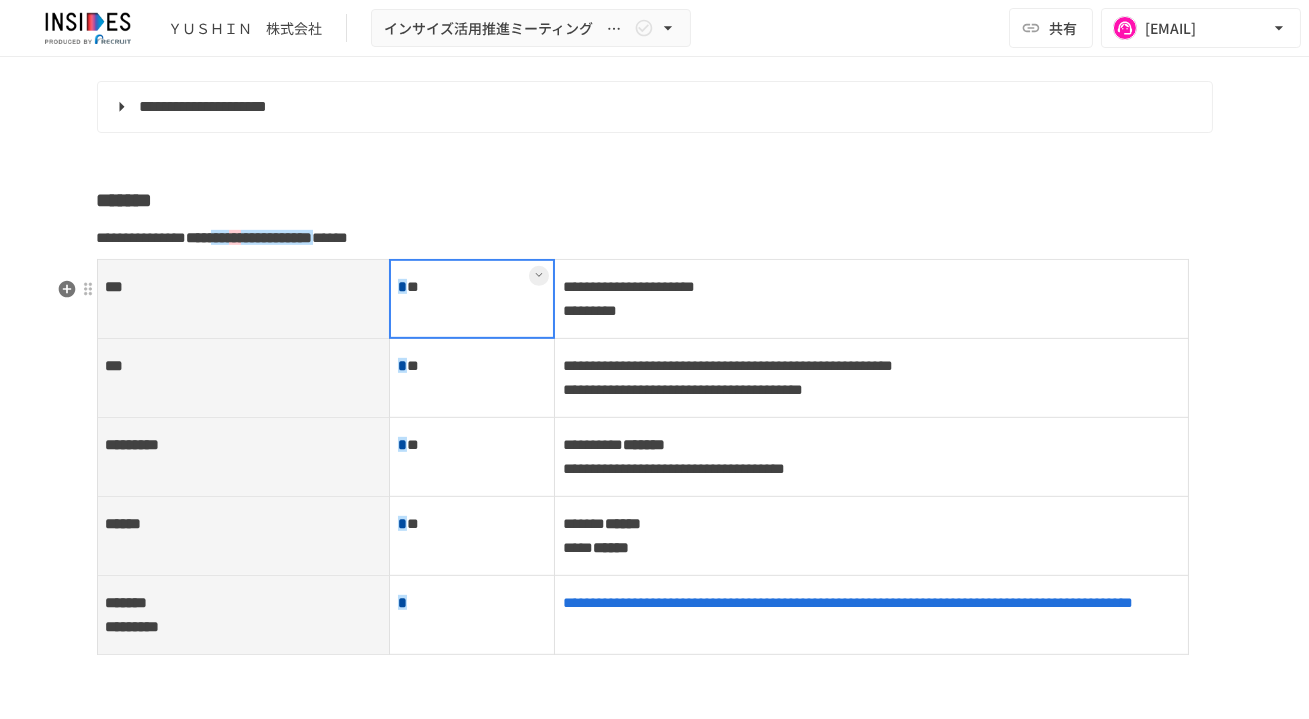 click at bounding box center [539, 276] 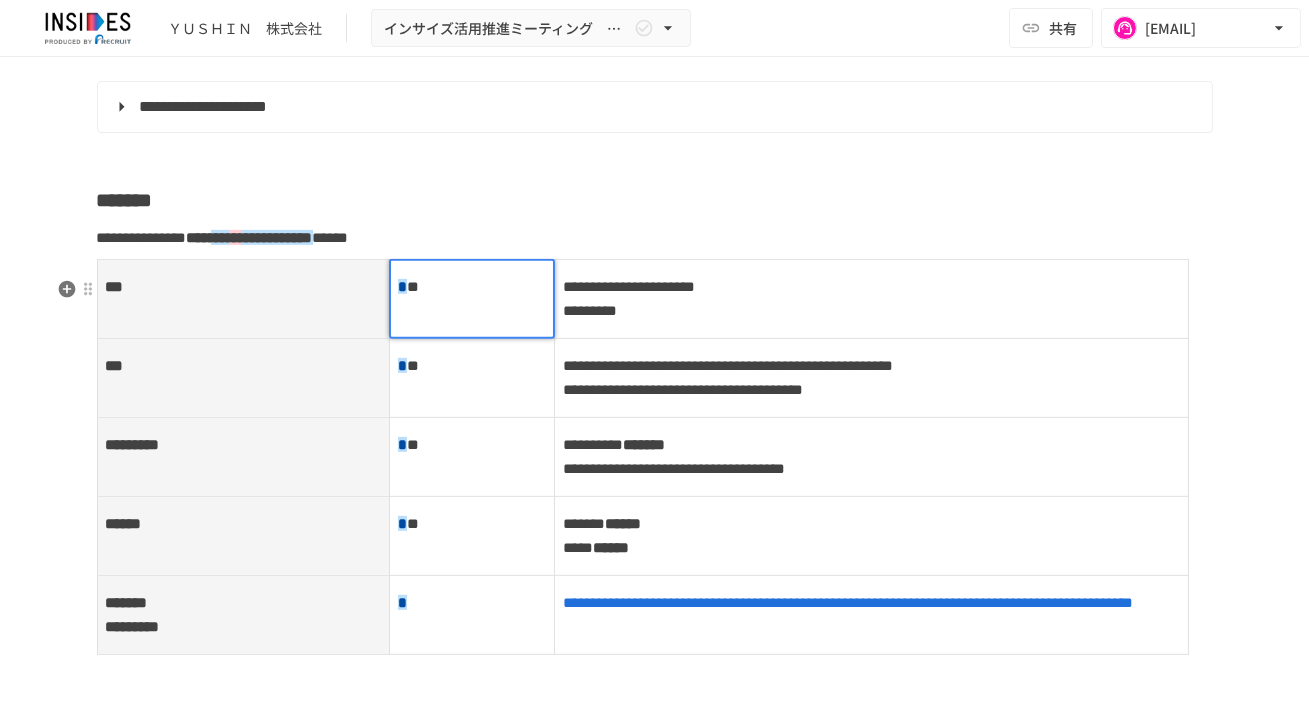 click on "* 　 *" at bounding box center [472, 287] 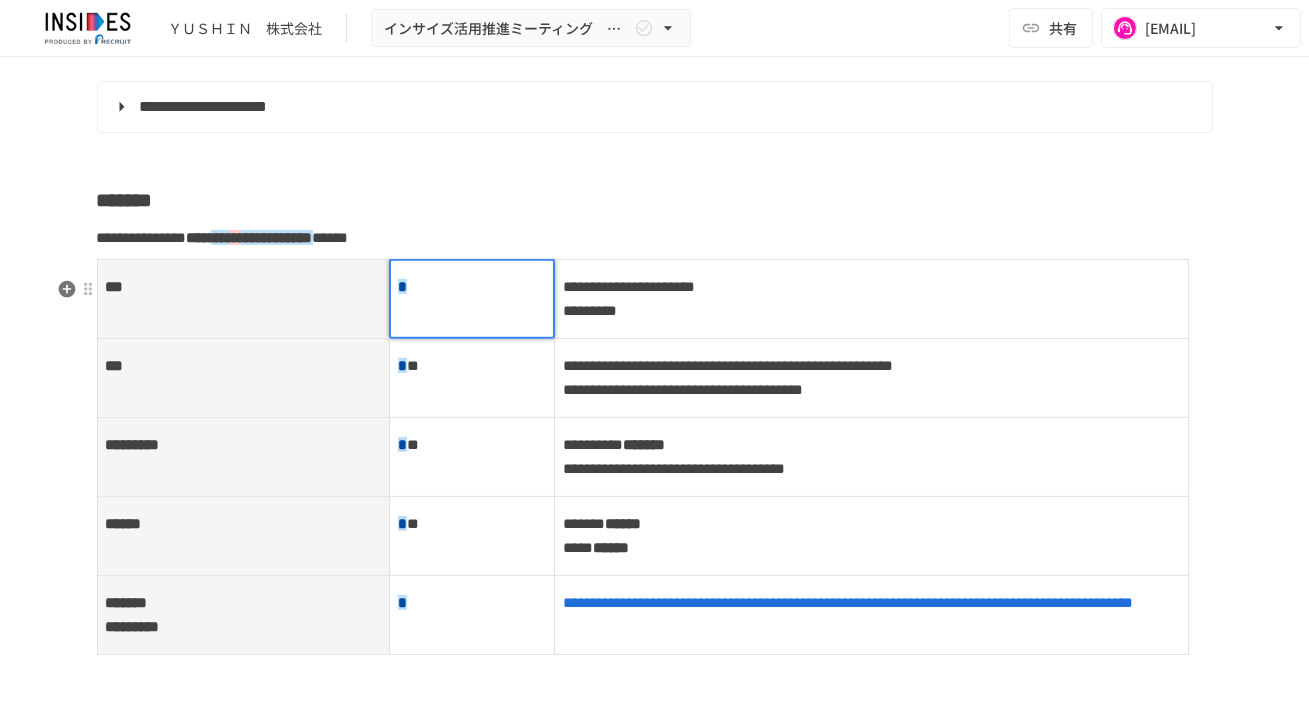 click on "* 　 *" at bounding box center [472, 377] 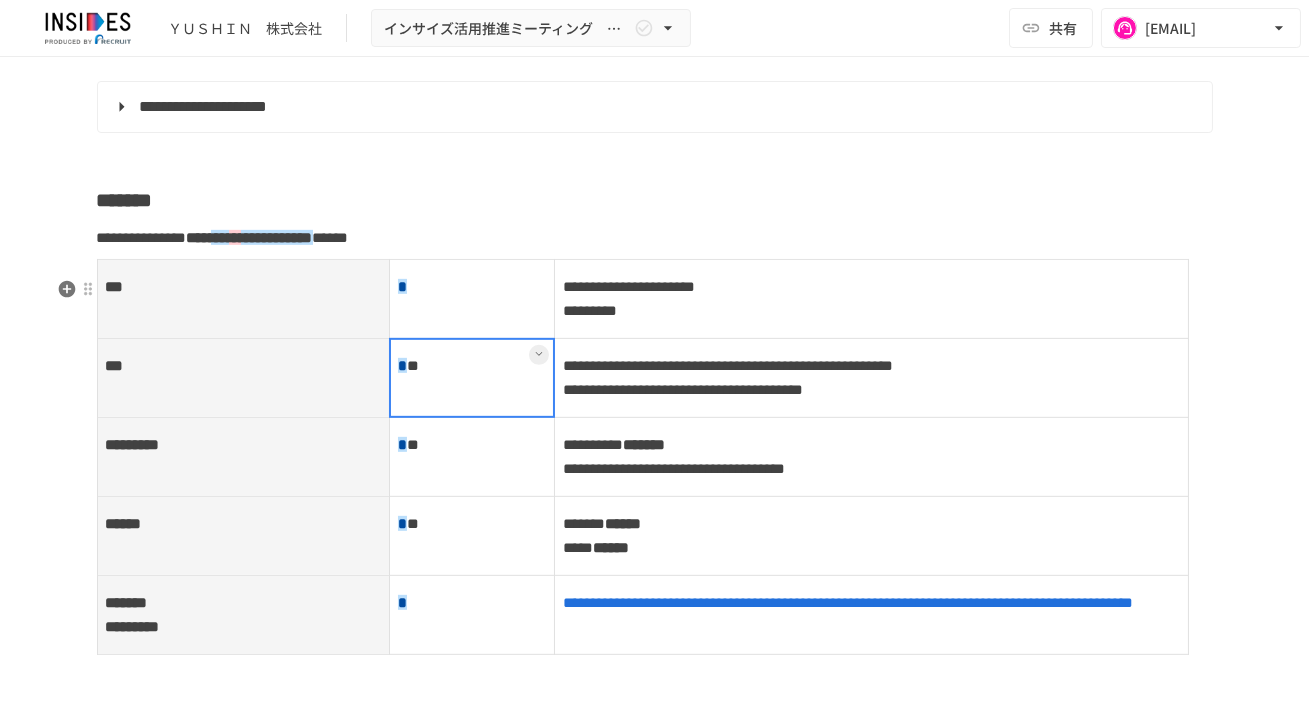 click at bounding box center [472, 378] 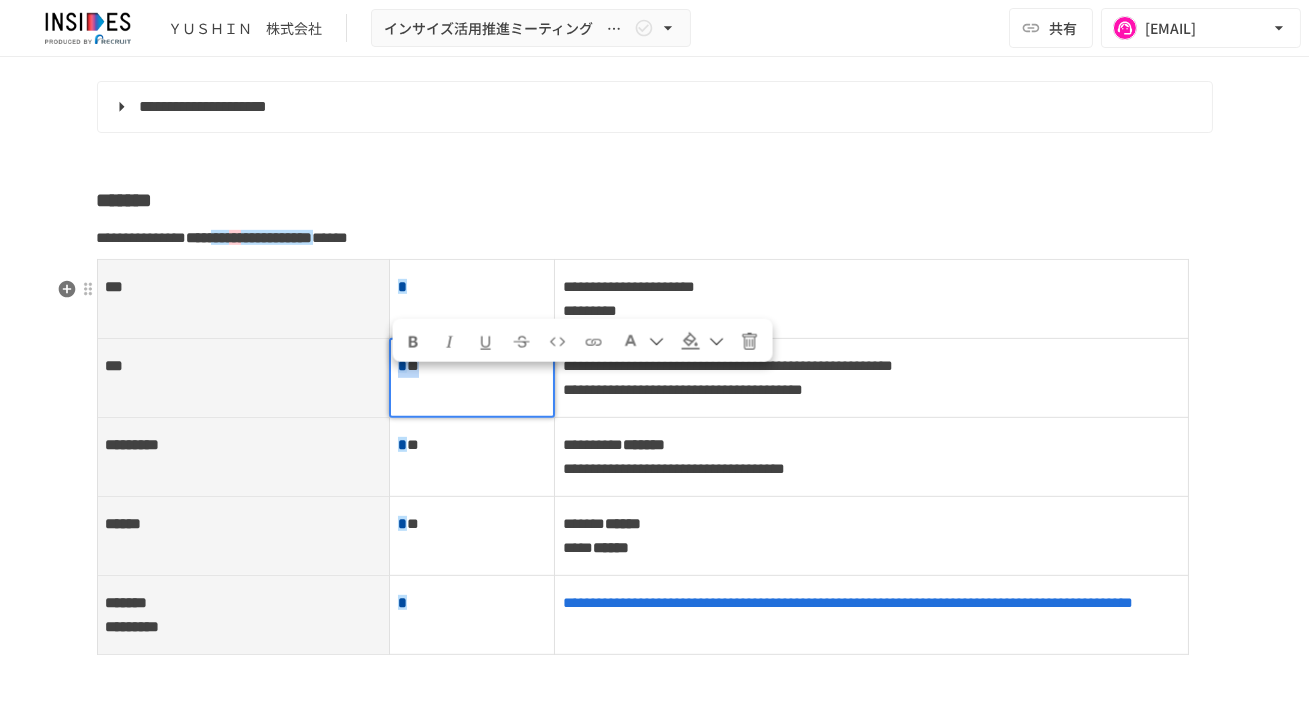 click on "* 　 *" at bounding box center (472, 366) 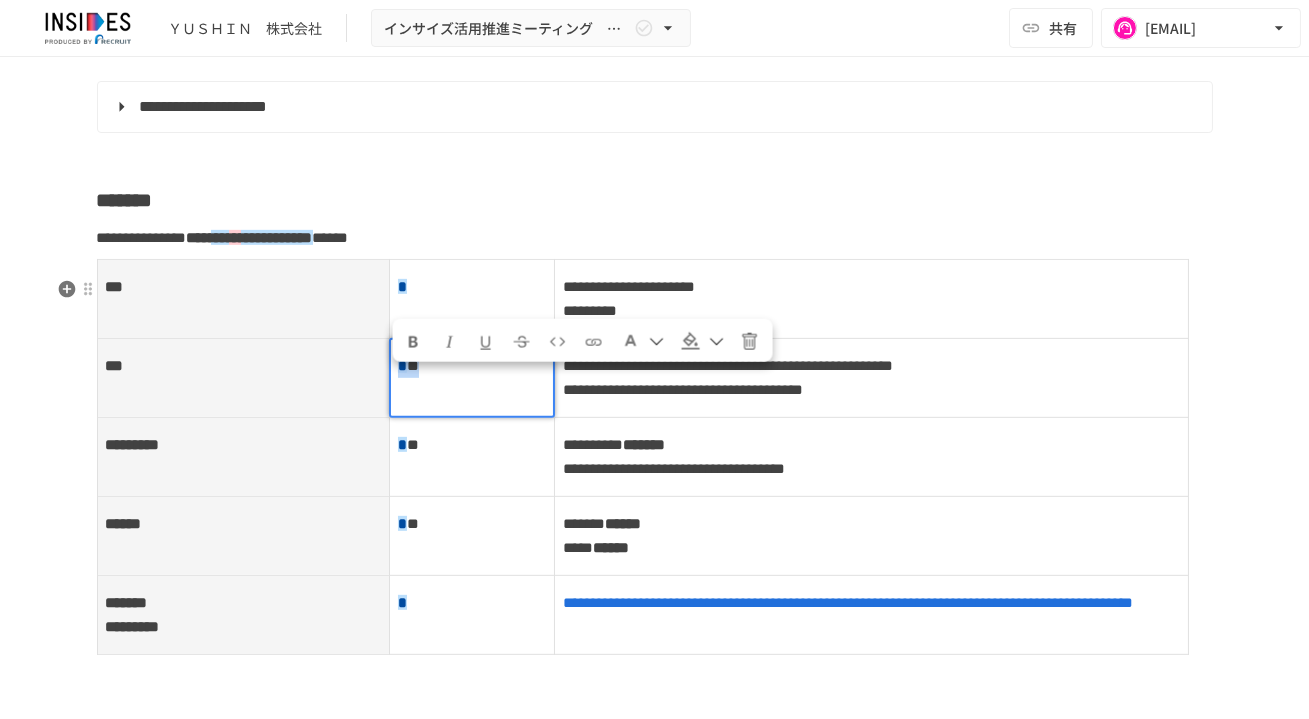 type 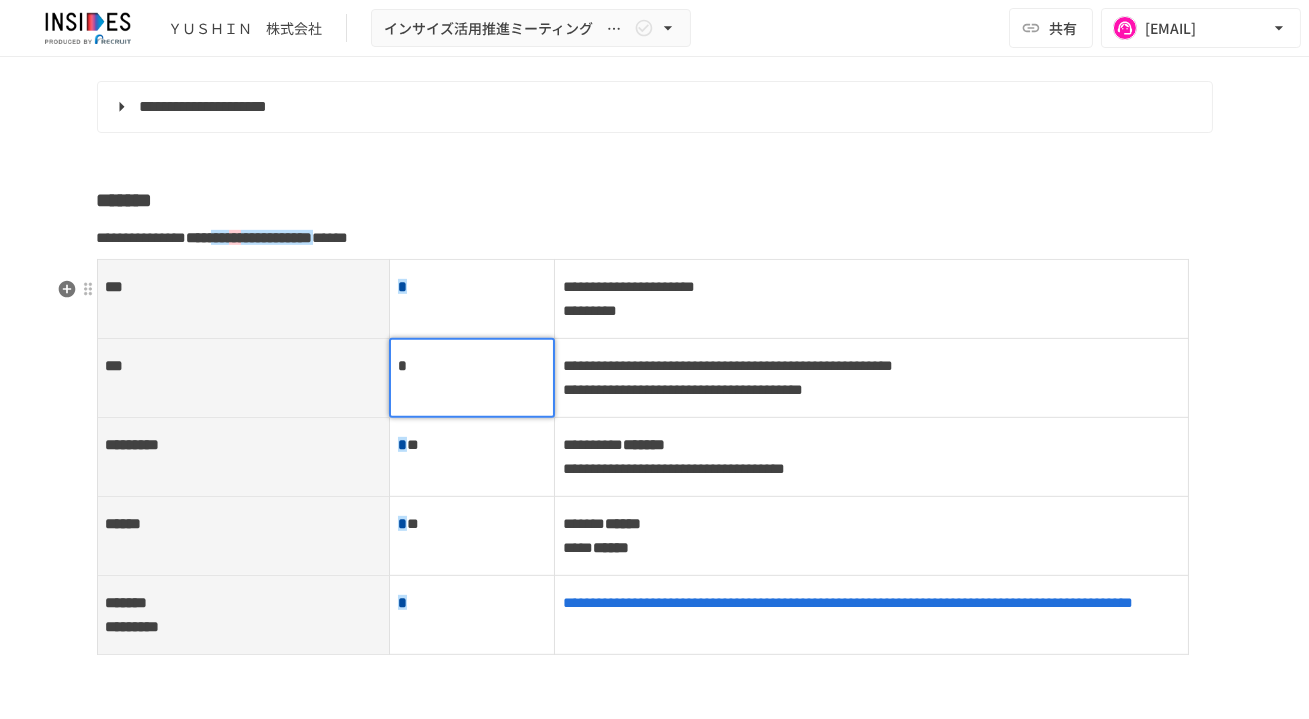 scroll, scrollTop: 2012, scrollLeft: 0, axis: vertical 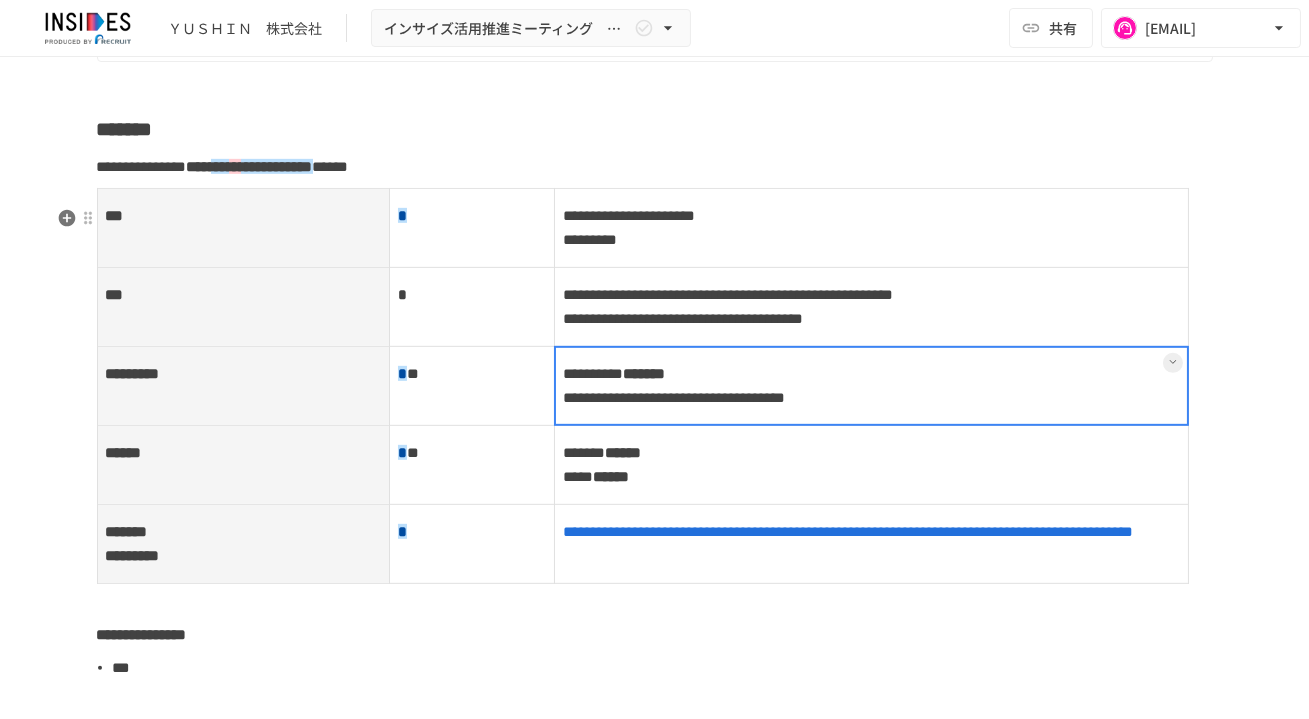click on "**********" at bounding box center (871, 385) 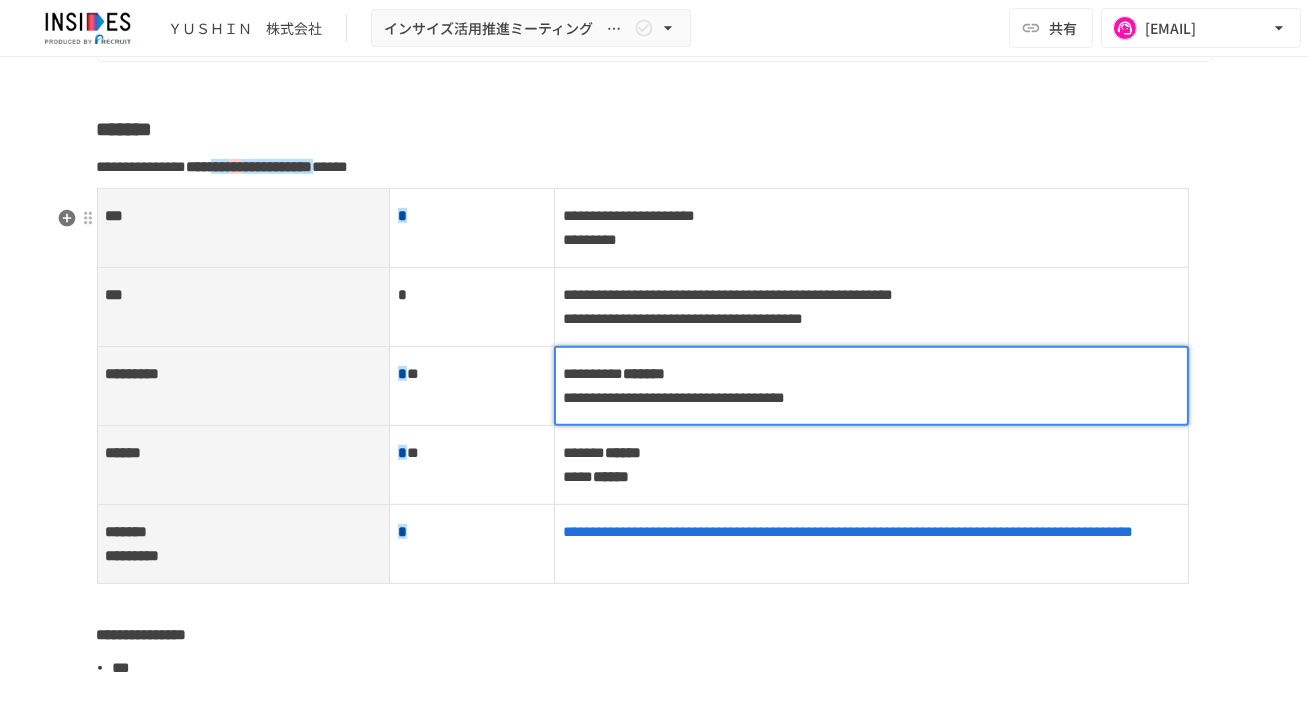 click on "**********" at bounding box center [871, 386] 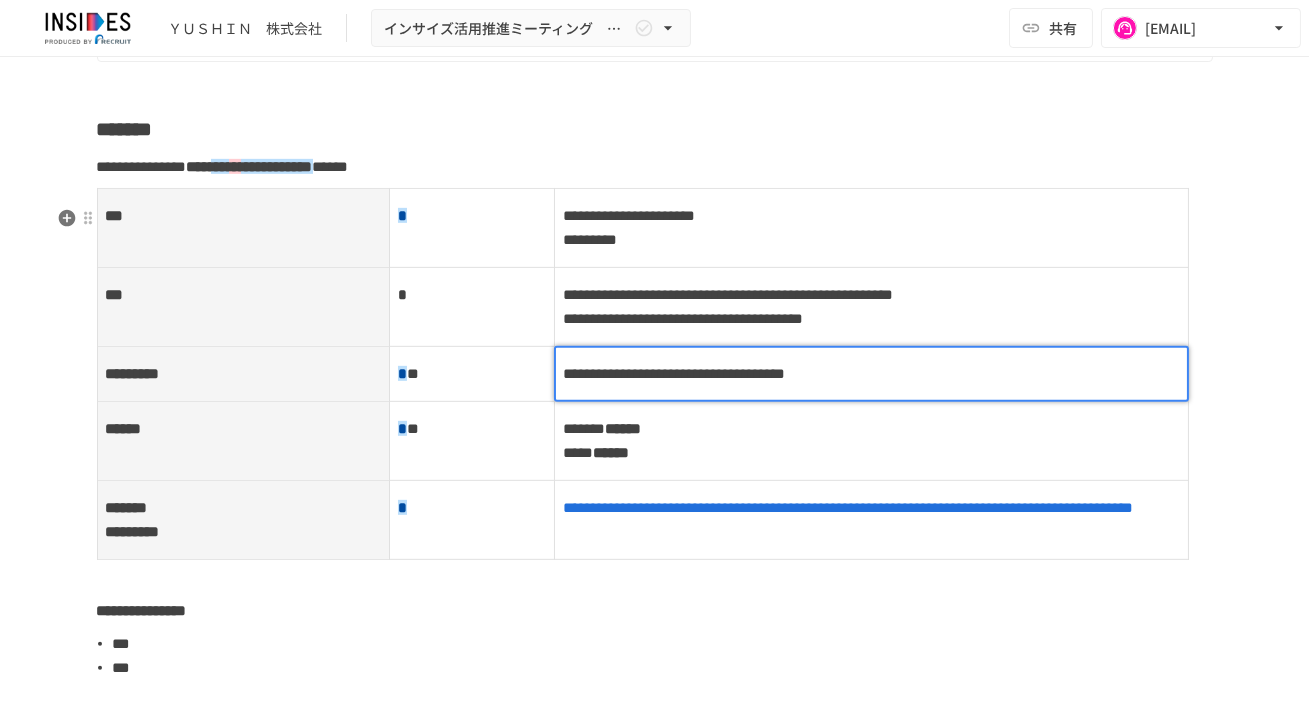 click on "******* ****** ***** ******" at bounding box center [871, 440] 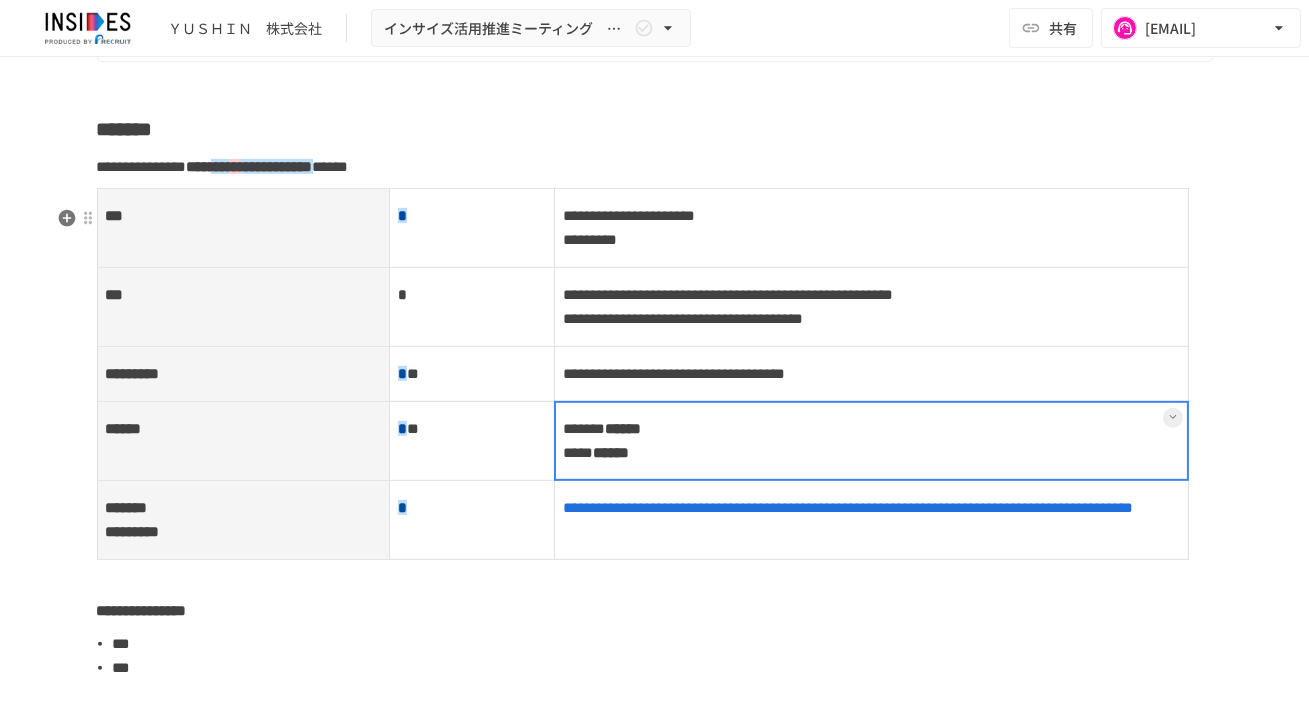 click at bounding box center (871, 441) 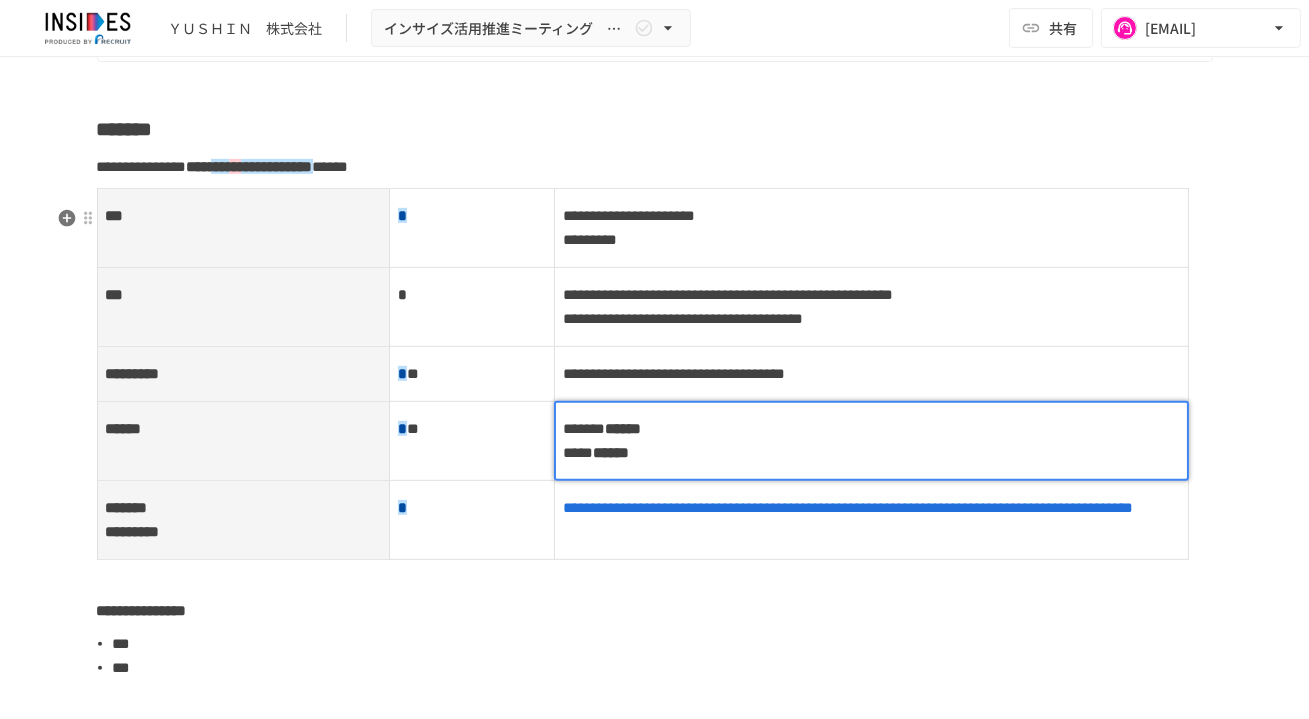 click on "******* ****** ***** ******" at bounding box center (871, 441) 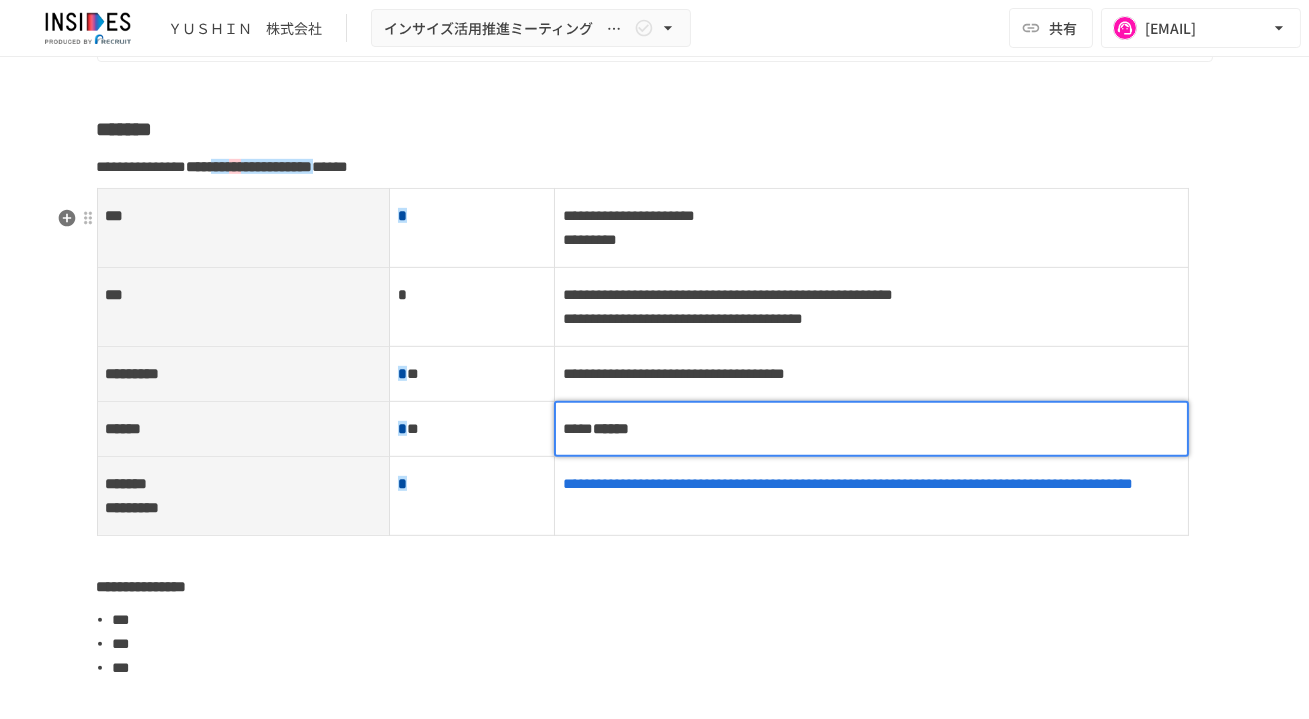 click on "******" at bounding box center (611, 428) 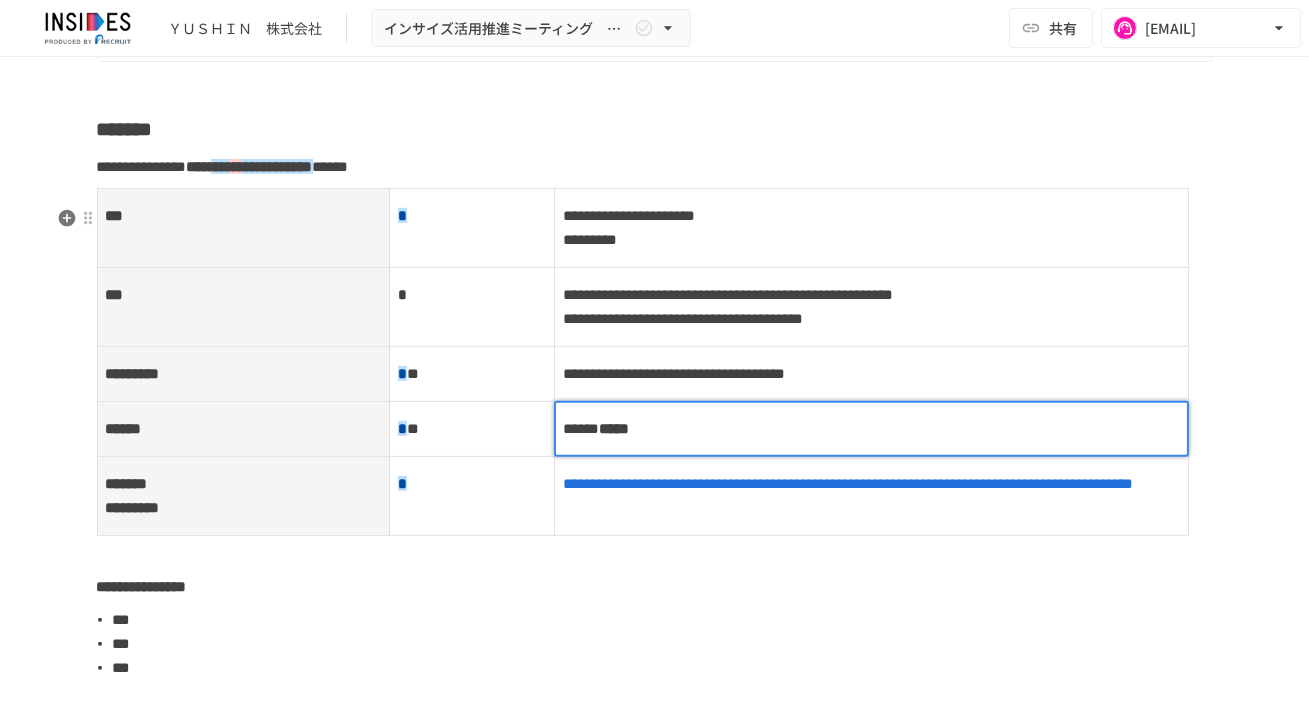click on "**********" at bounding box center [871, 373] 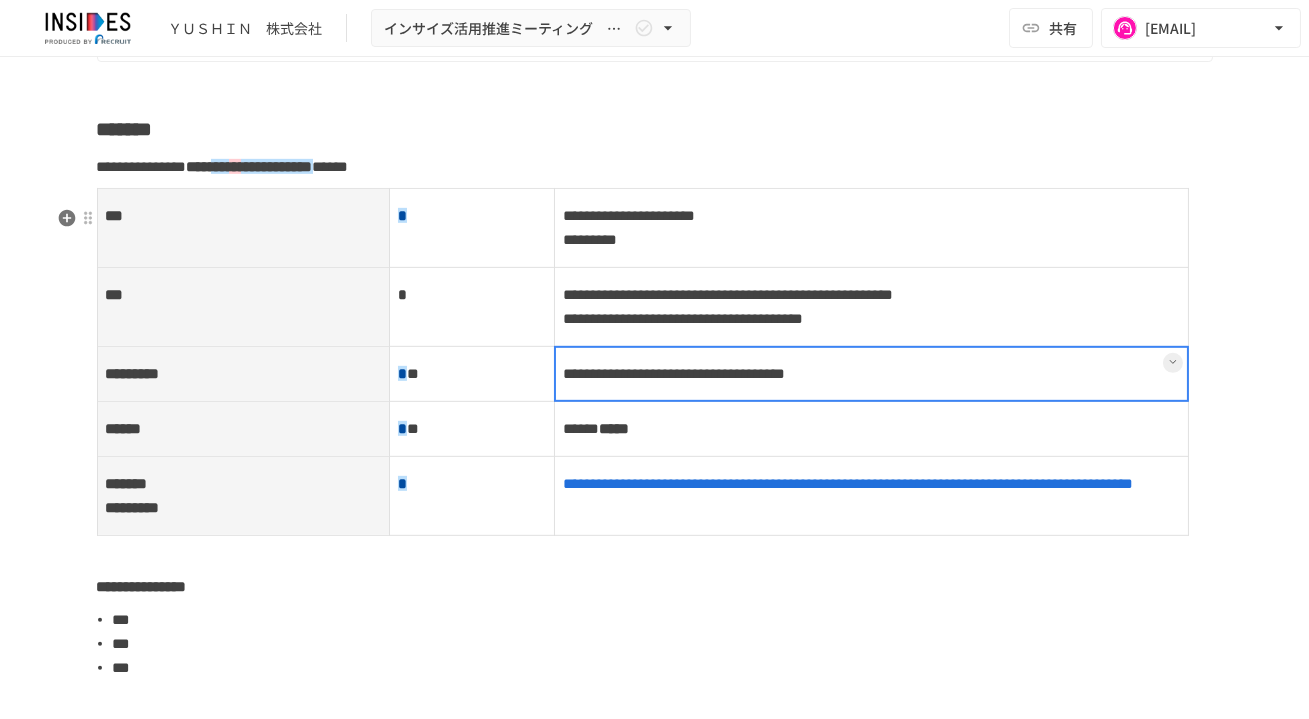 click at bounding box center (871, 374) 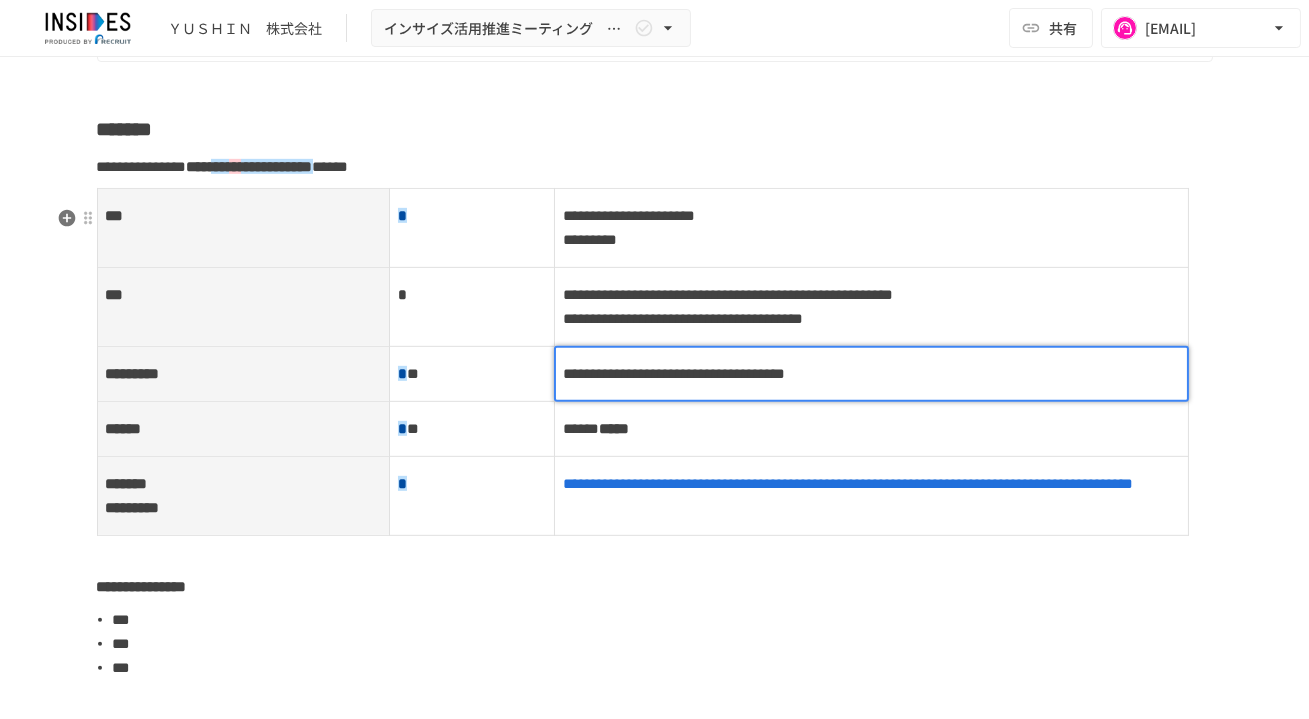 click on "**********" at bounding box center (871, 374) 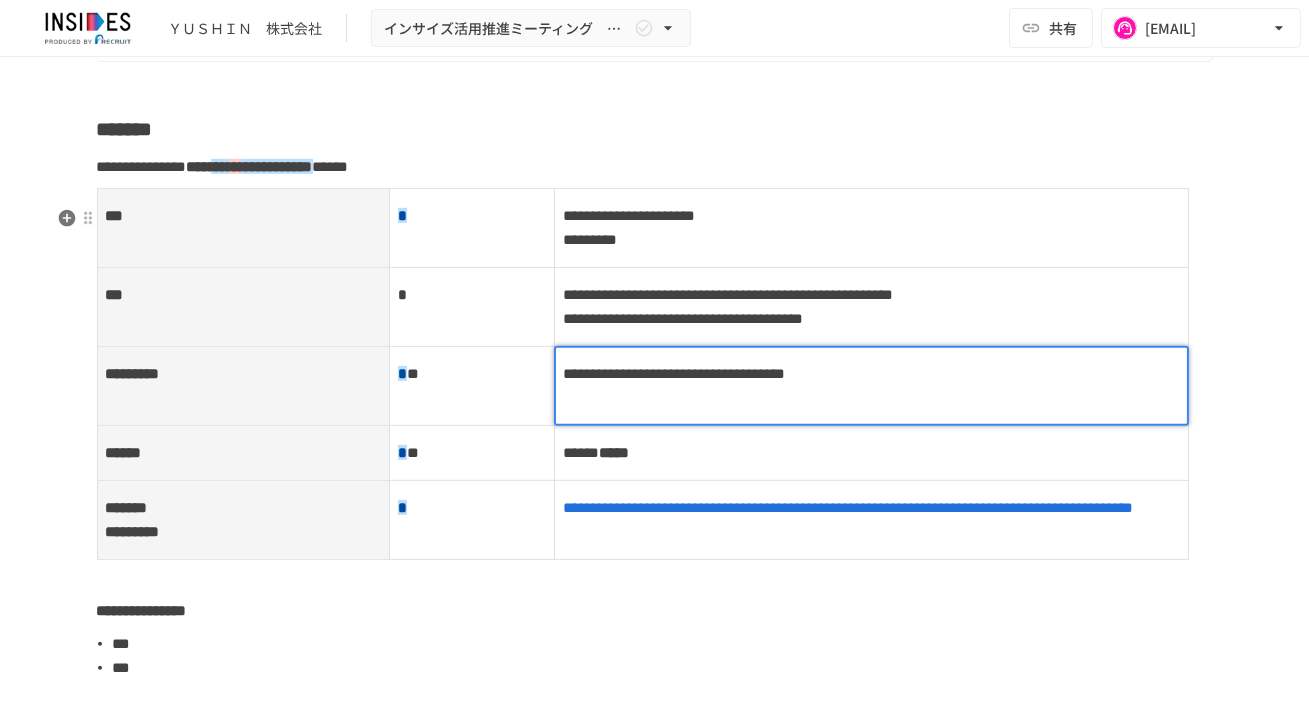 type 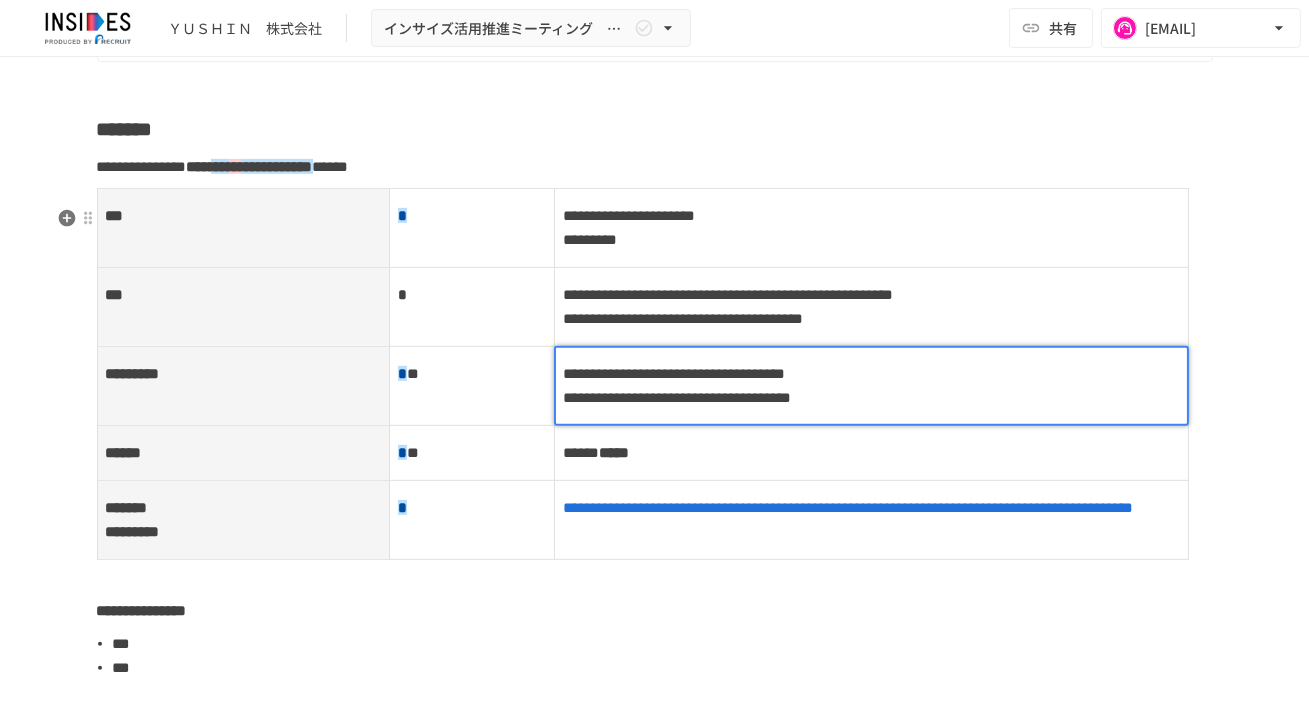 click on "* 　 *" at bounding box center (472, 385) 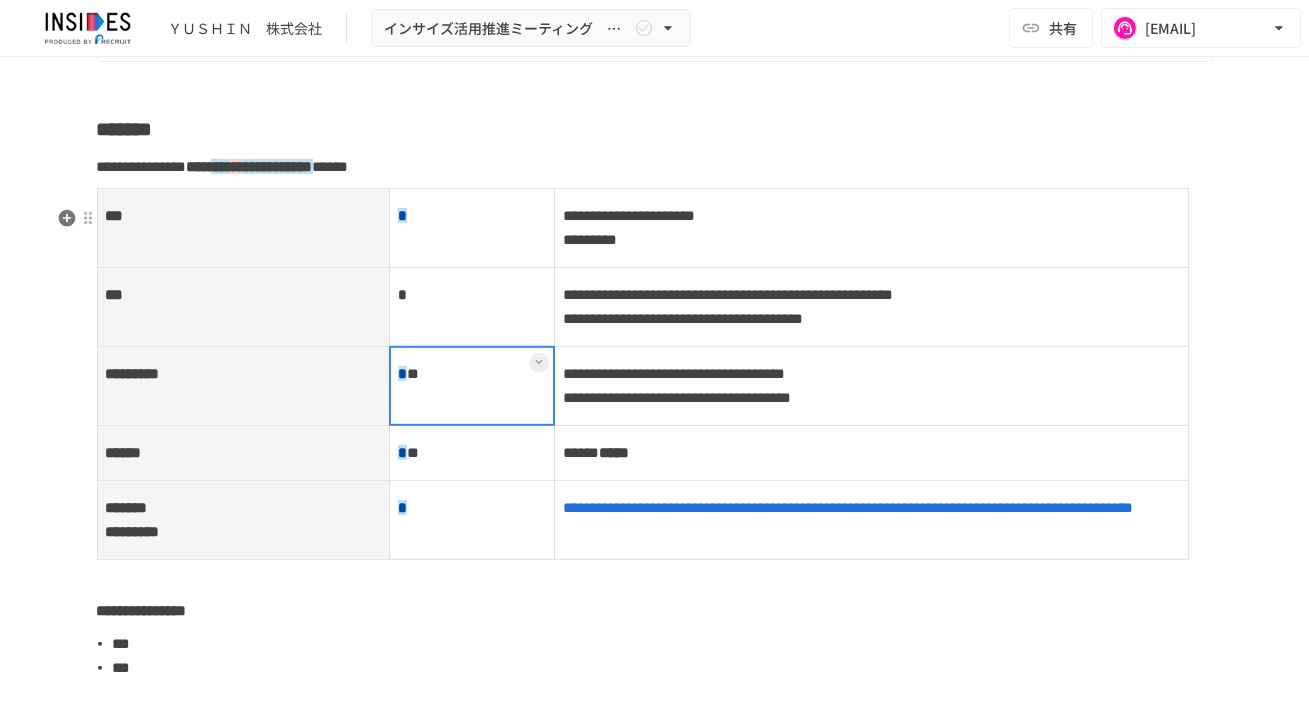 click at bounding box center [472, 386] 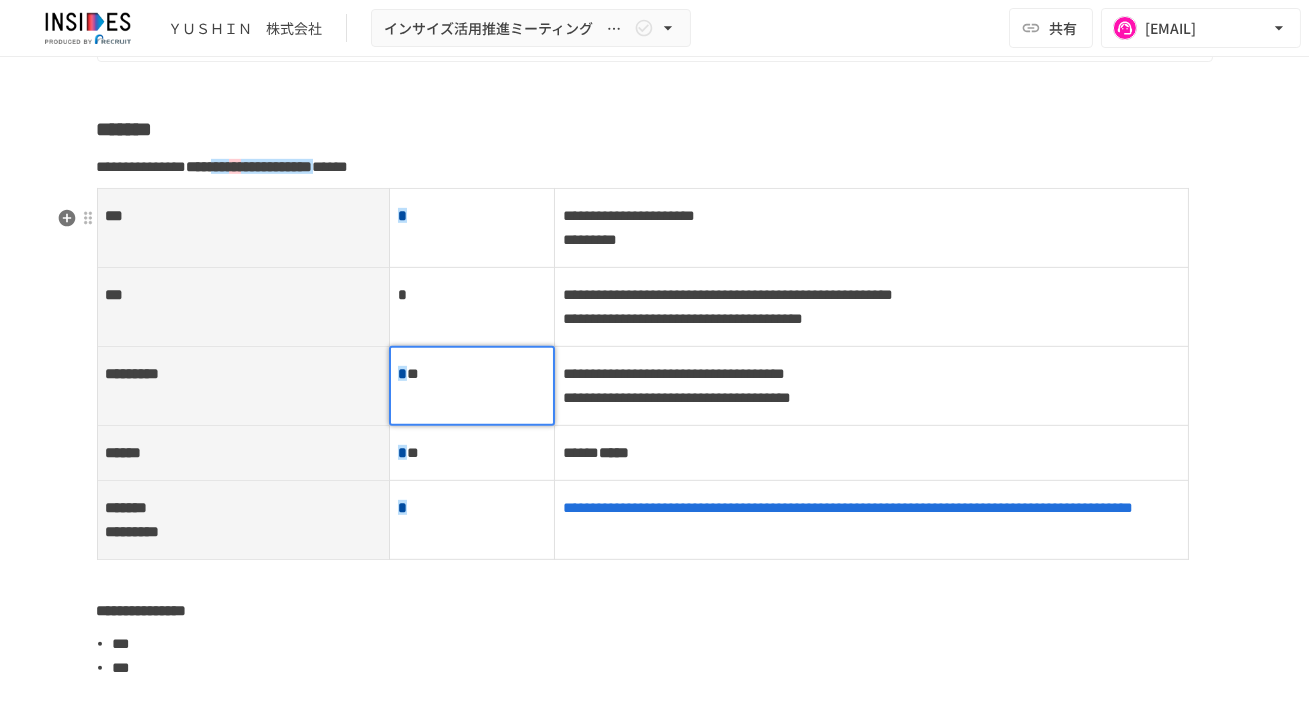 click on "* 　 *" at bounding box center (472, 374) 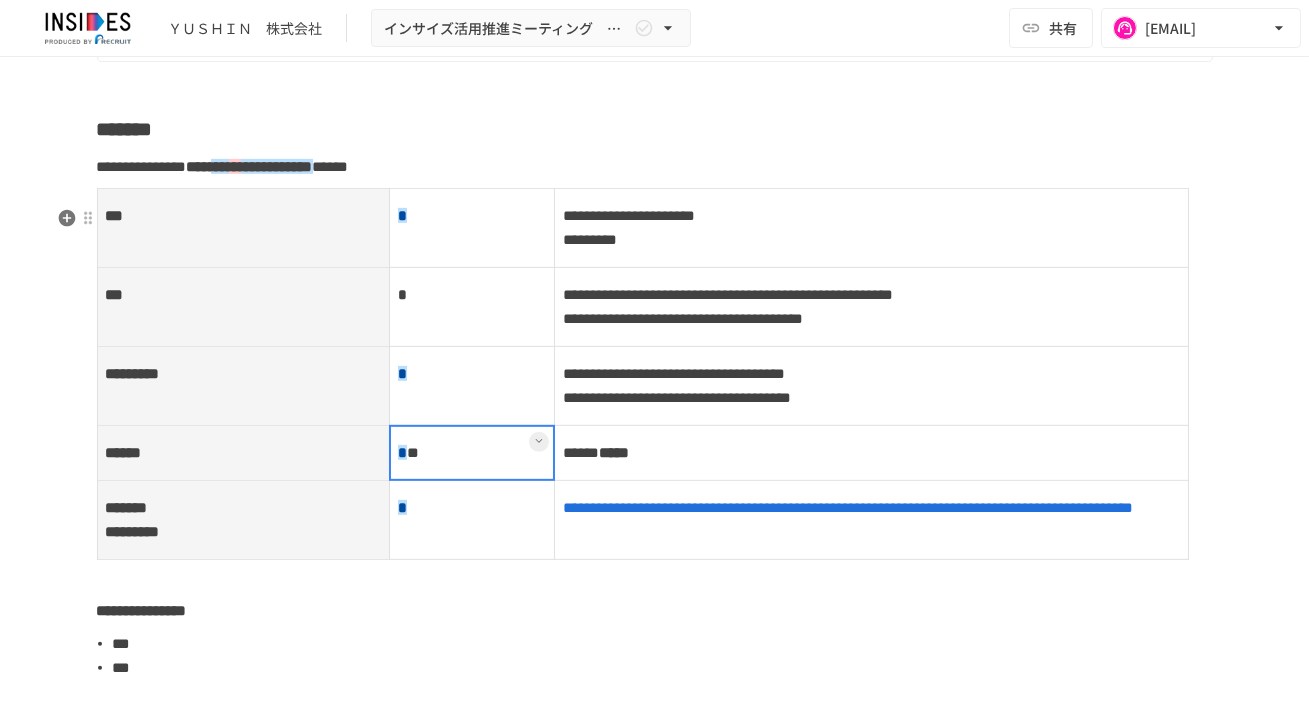 click on "* 　 *" at bounding box center (472, 452) 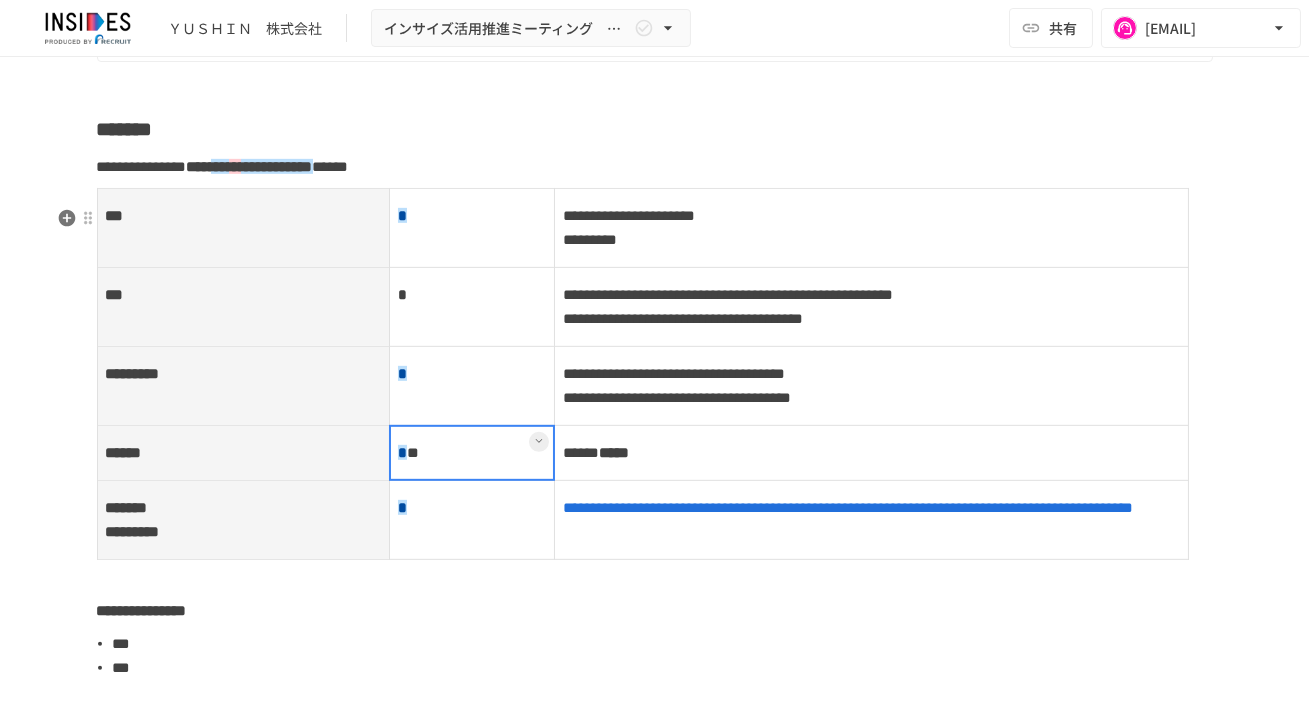 click at bounding box center (472, 453) 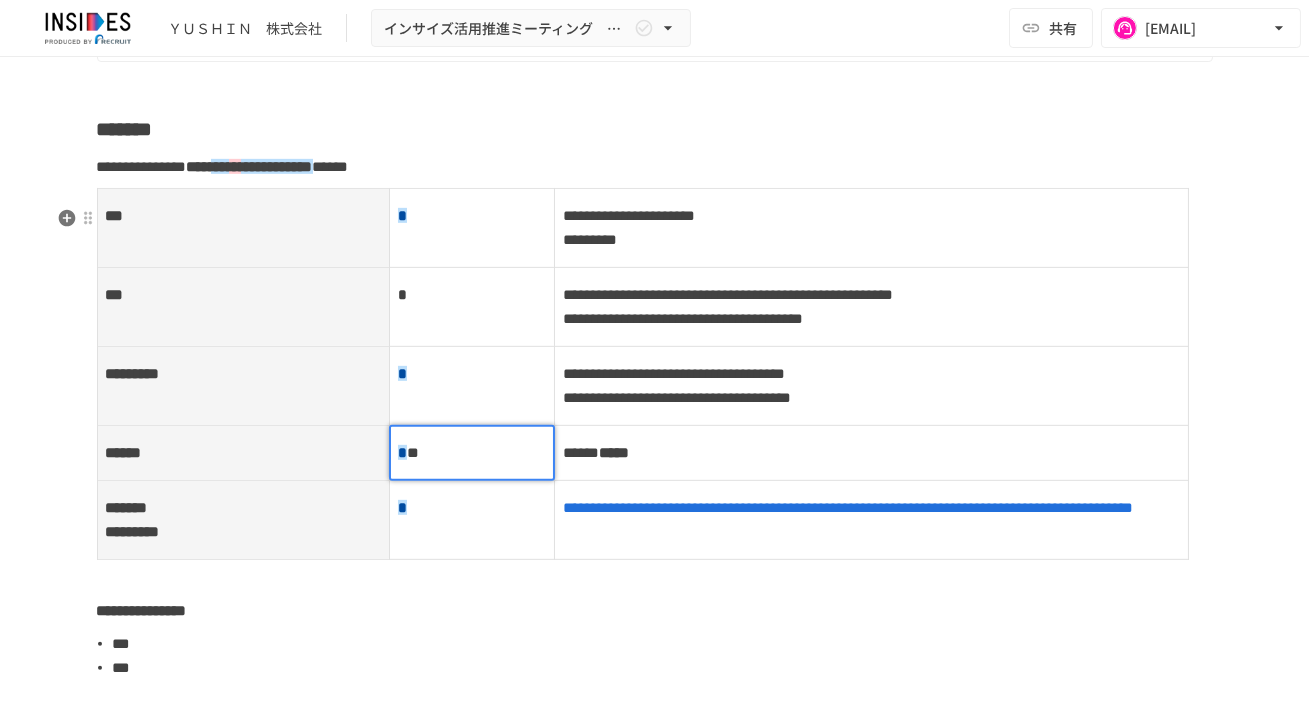 click on "* 　 *" at bounding box center [472, 453] 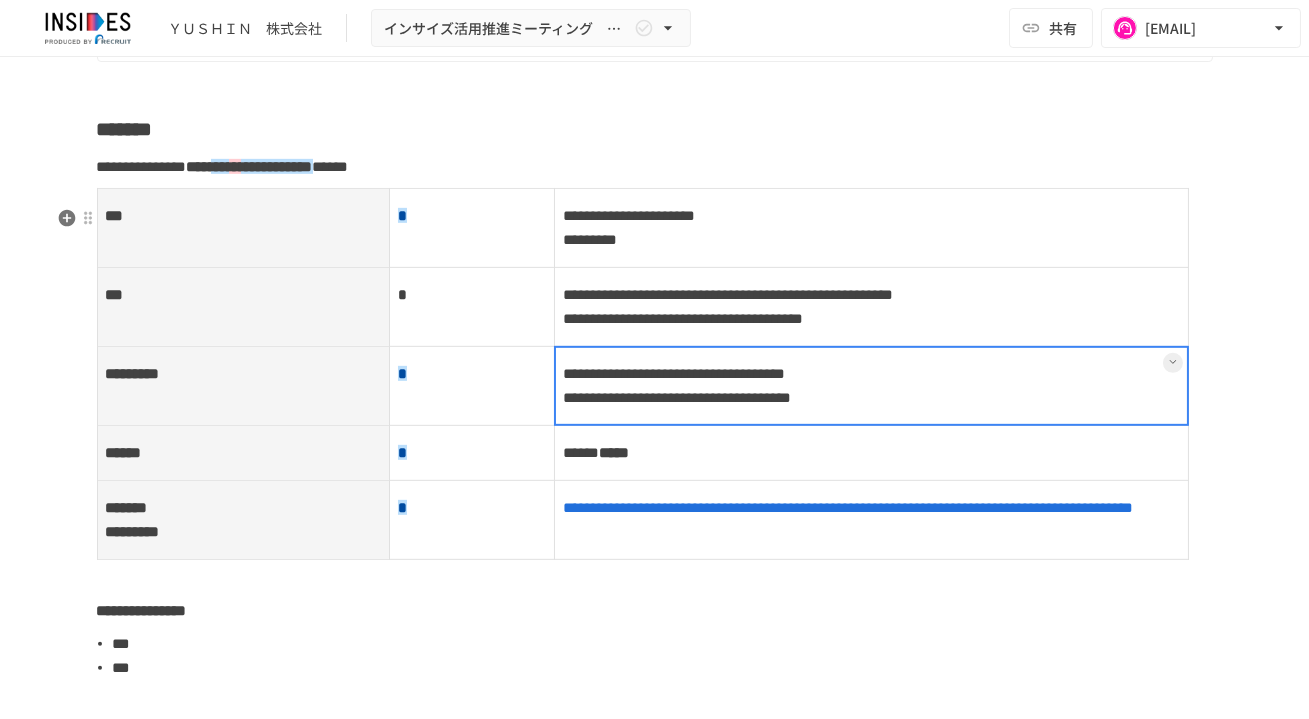 click on "**********" at bounding box center (871, 385) 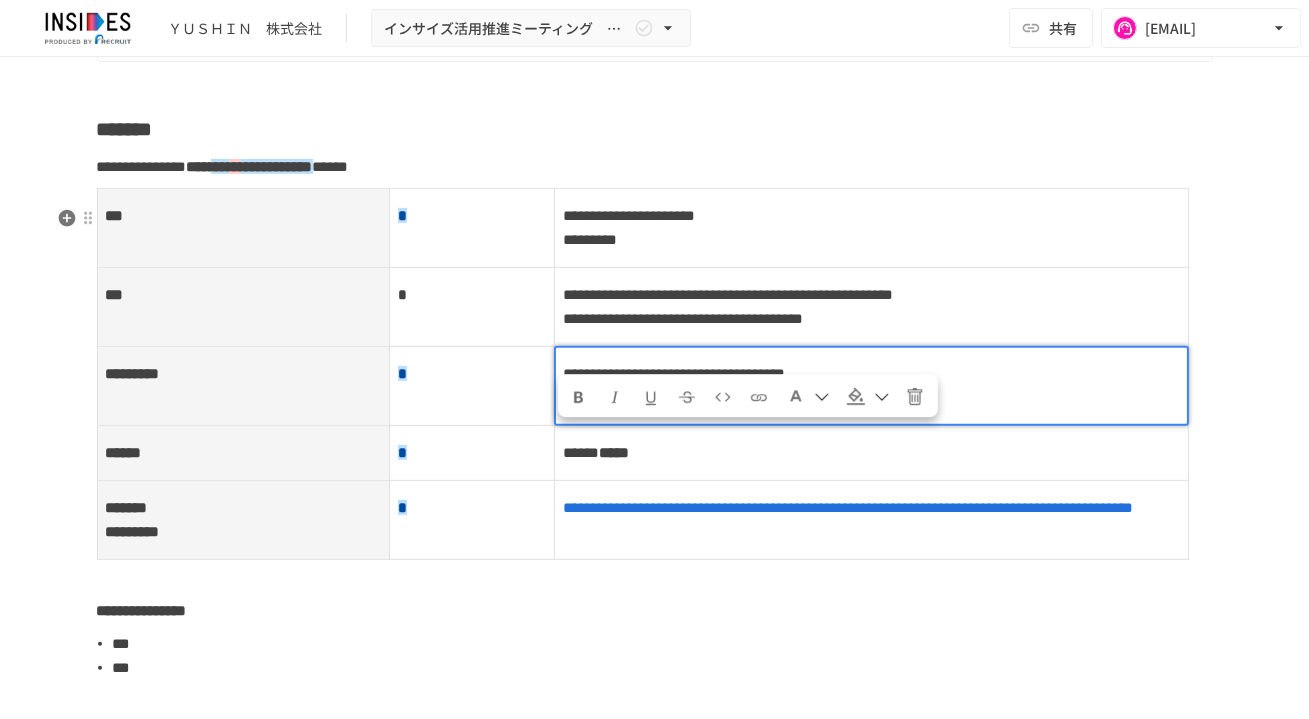 click on "**********" at bounding box center [677, 397] 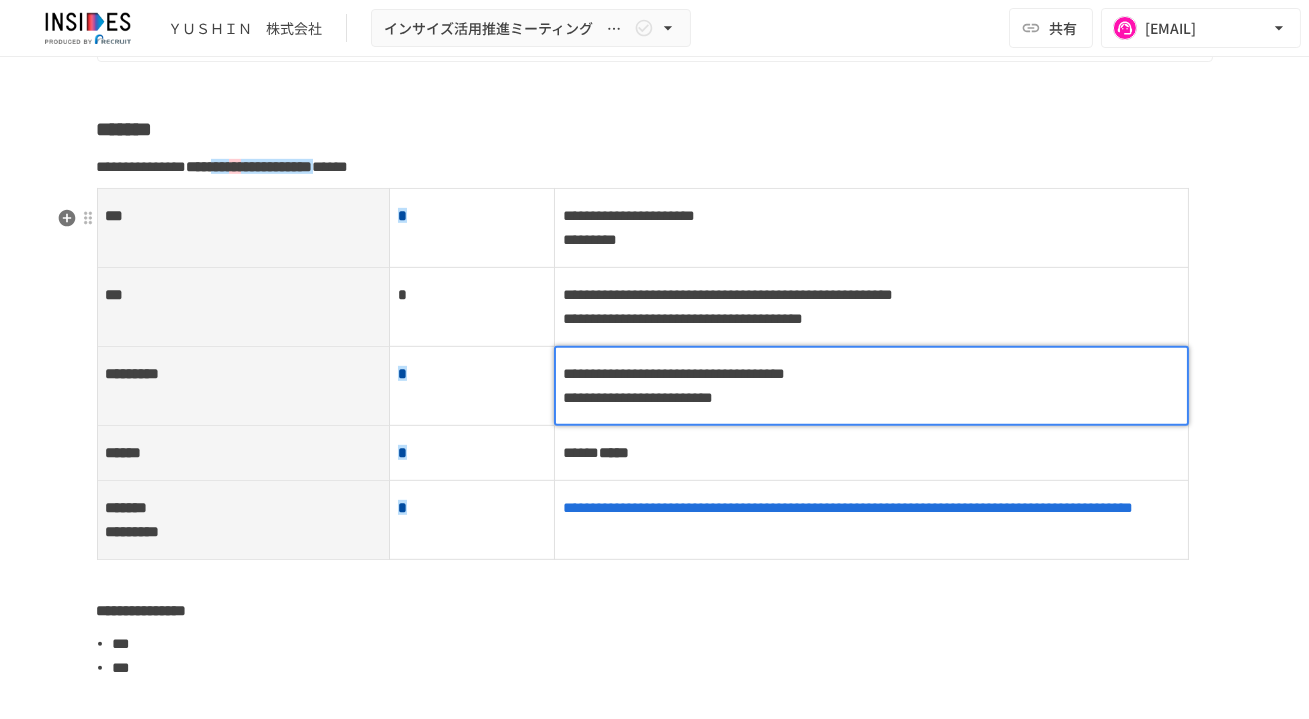 click on "**********" at bounding box center [638, 397] 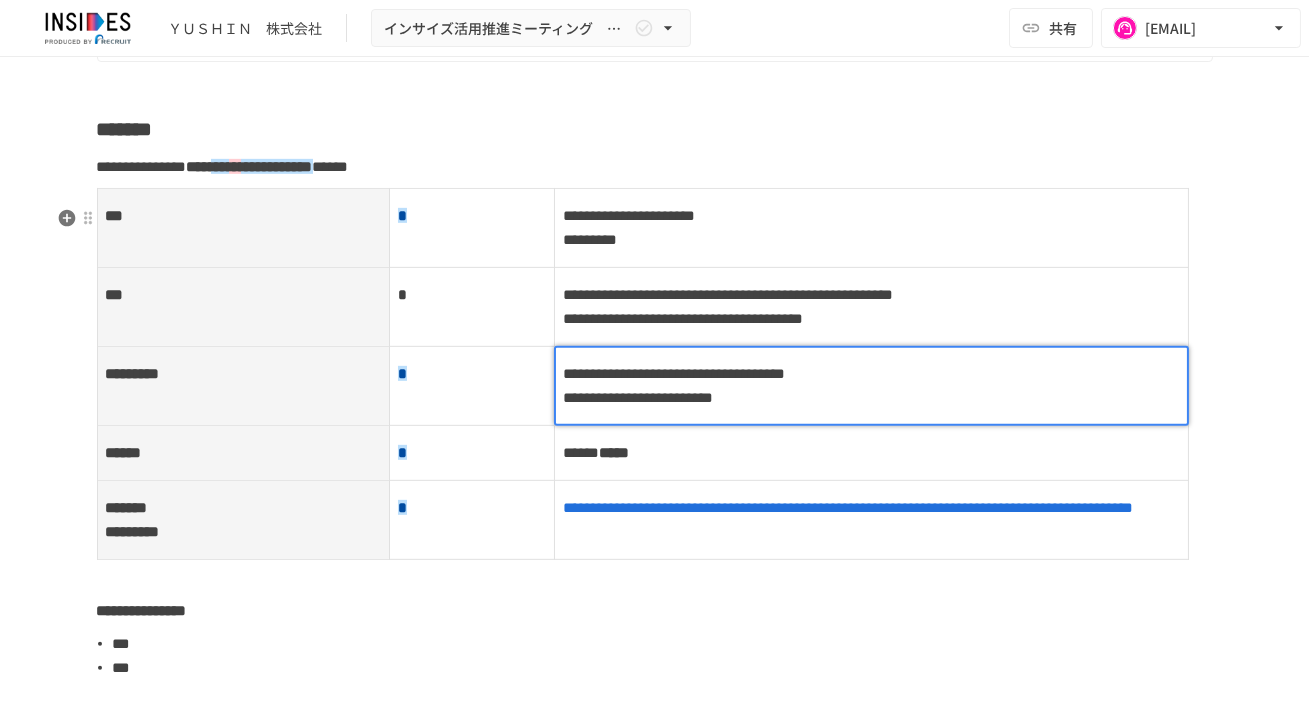 type 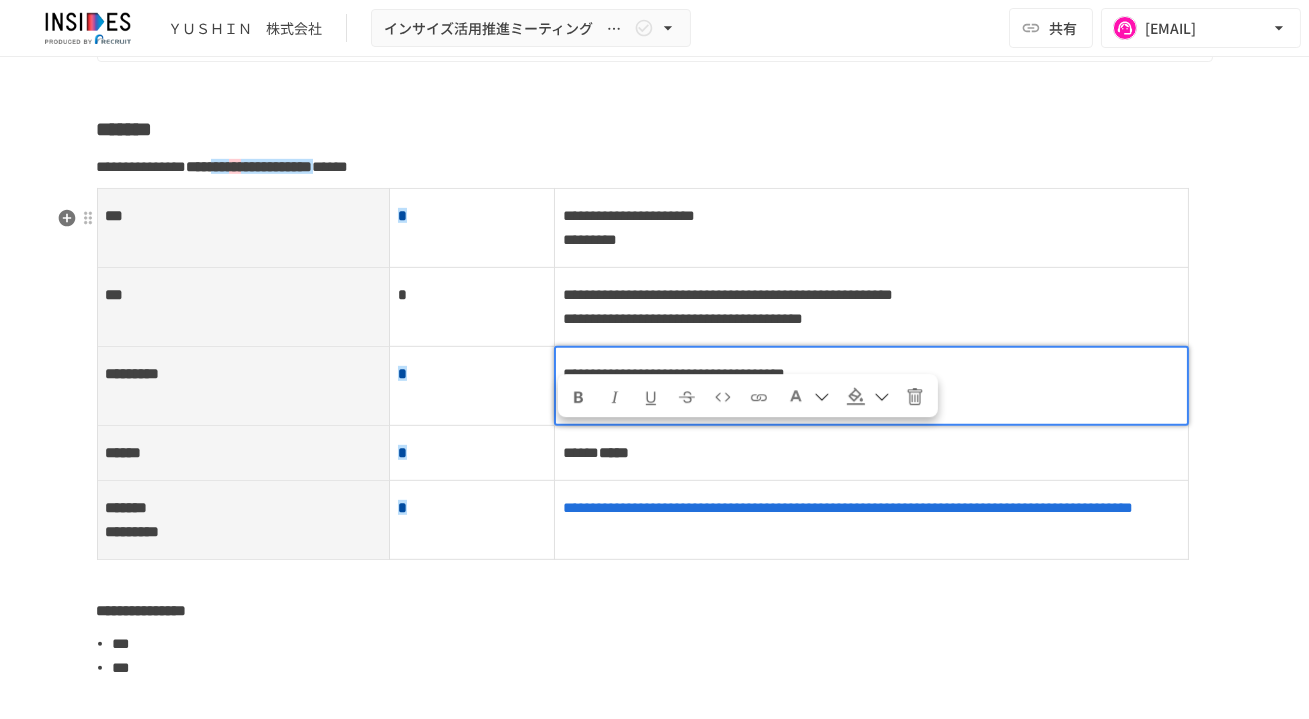 click on "**********" at bounding box center [692, 397] 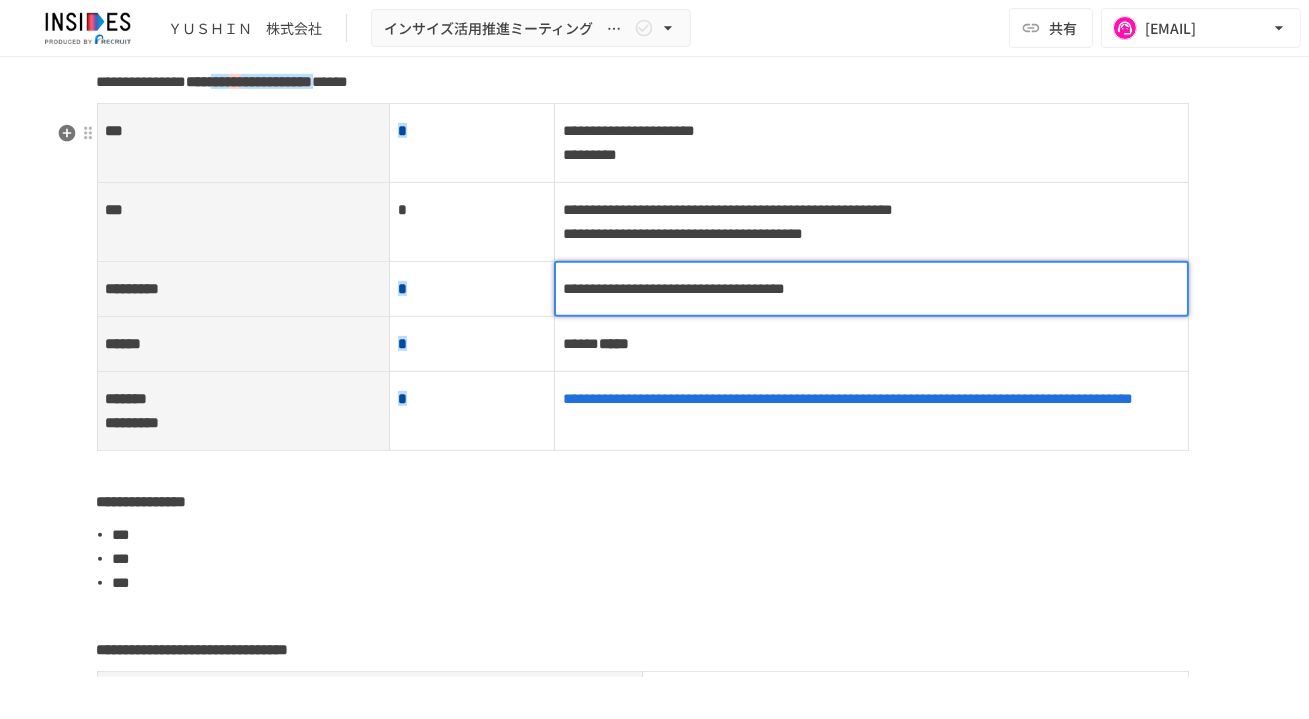 scroll, scrollTop: 2101, scrollLeft: 0, axis: vertical 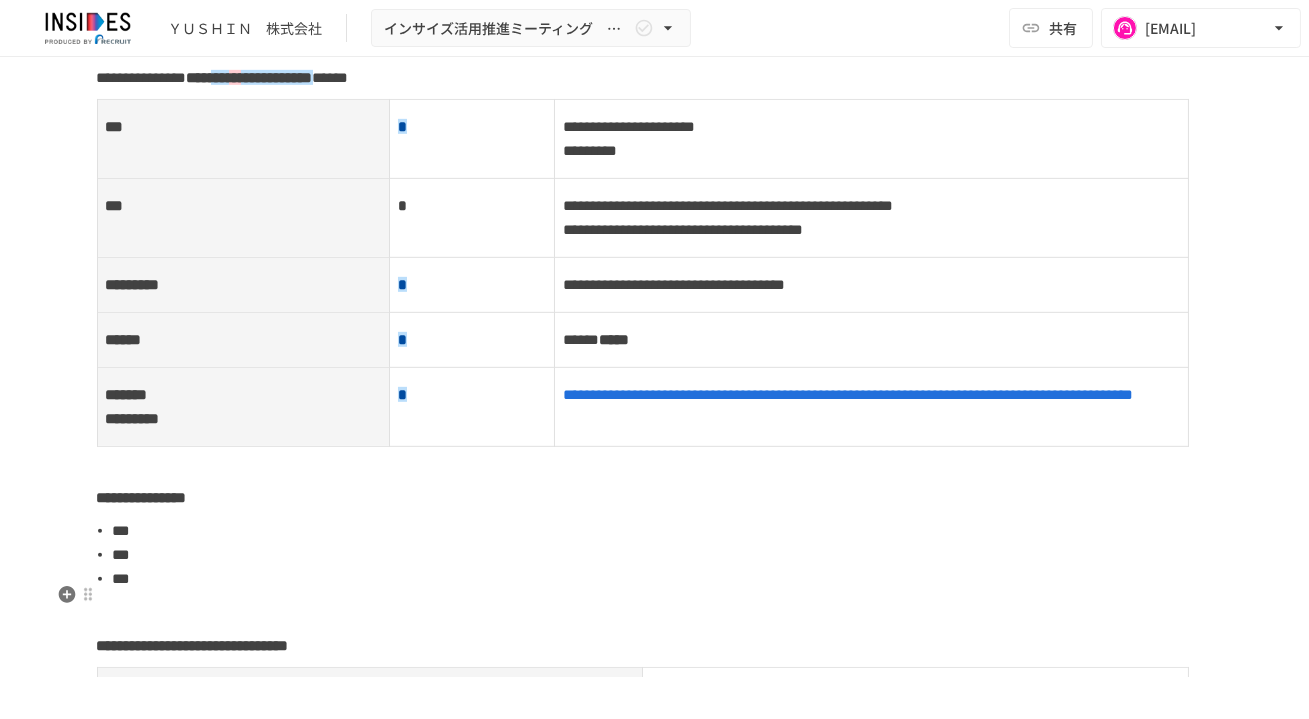 click on "***" at bounding box center [663, 579] 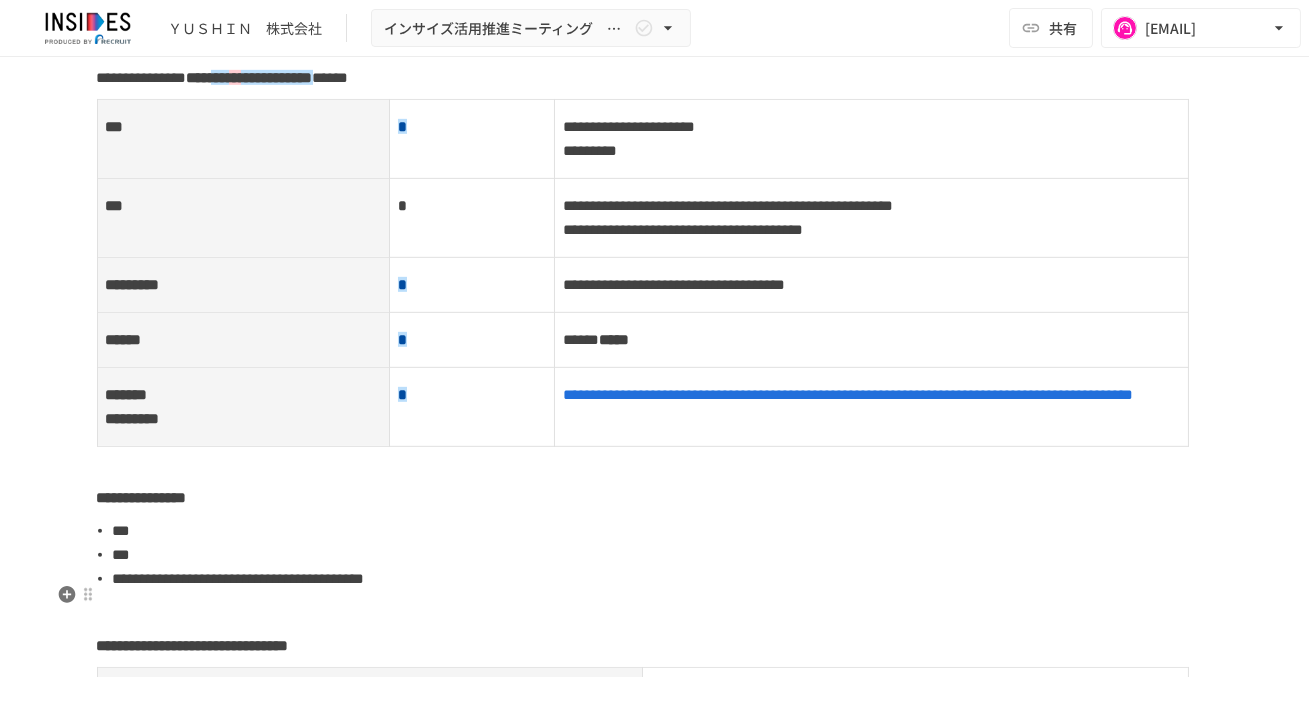 click on "**********" at bounding box center (239, 578) 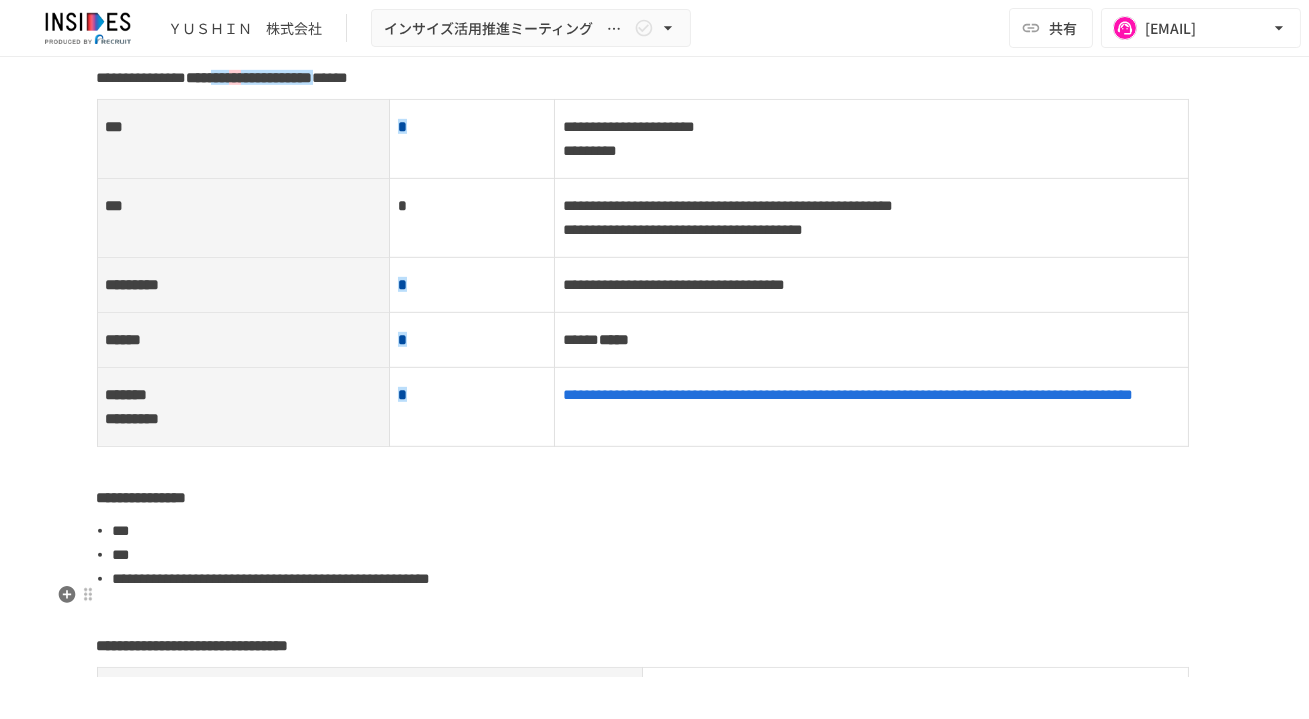 click on "**********" at bounding box center [663, 579] 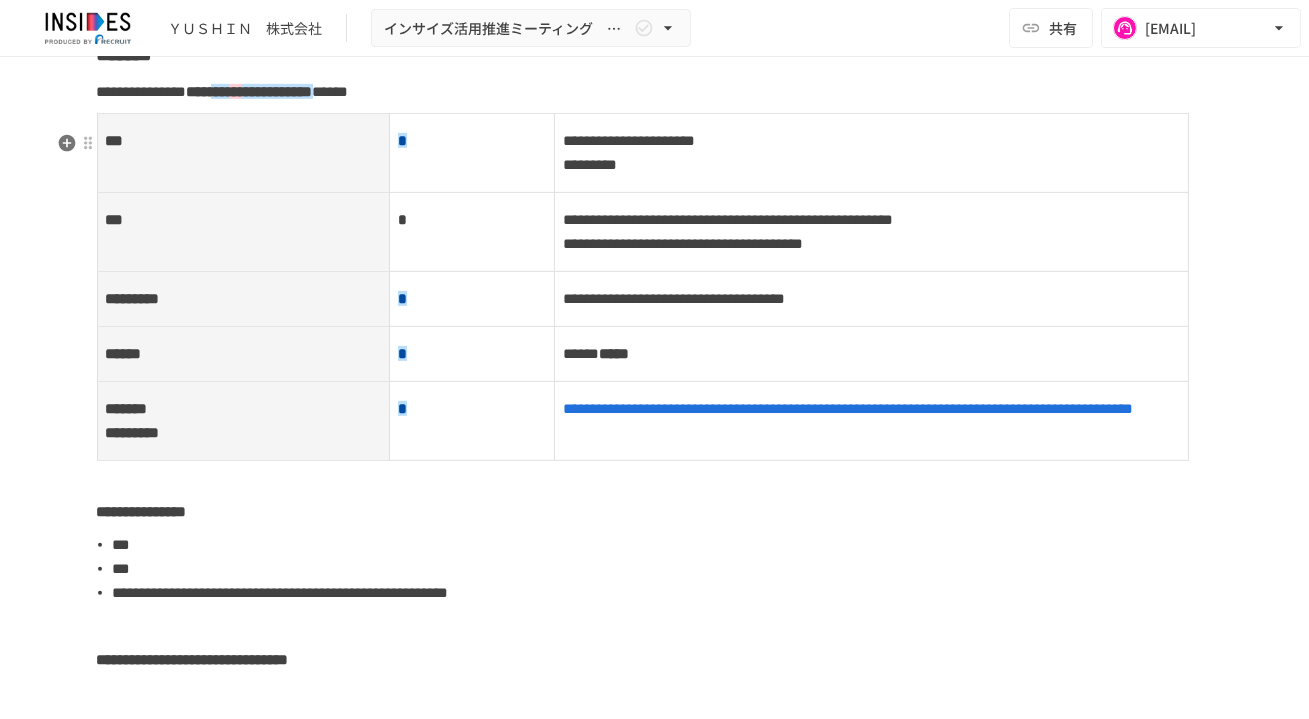 scroll, scrollTop: 2086, scrollLeft: 0, axis: vertical 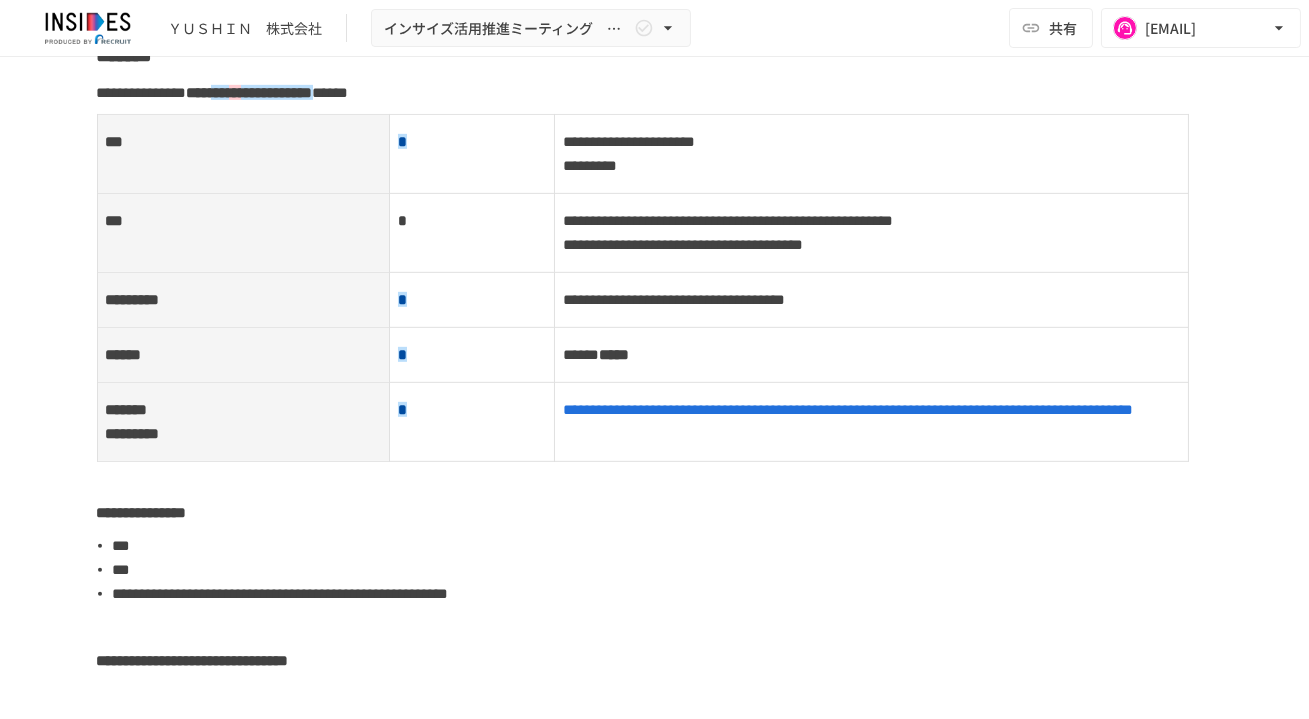 click on "**********" at bounding box center [654, 338] 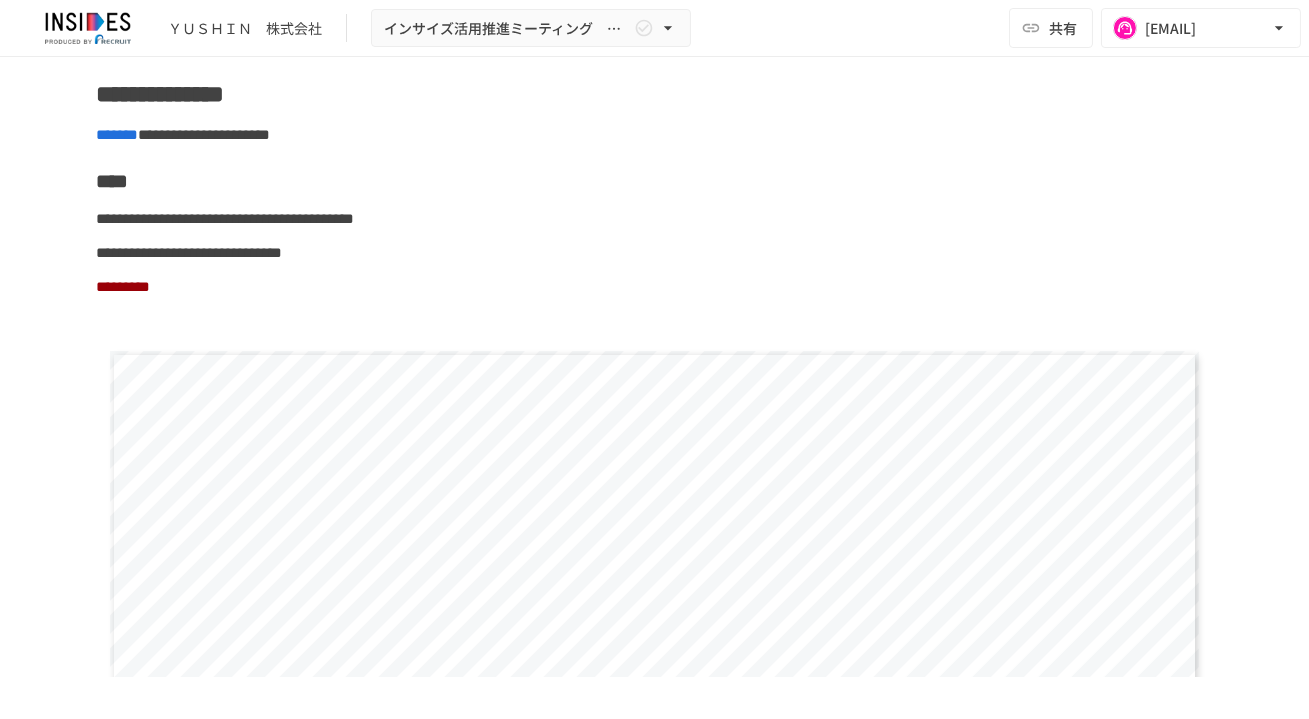 scroll, scrollTop: 3209, scrollLeft: 0, axis: vertical 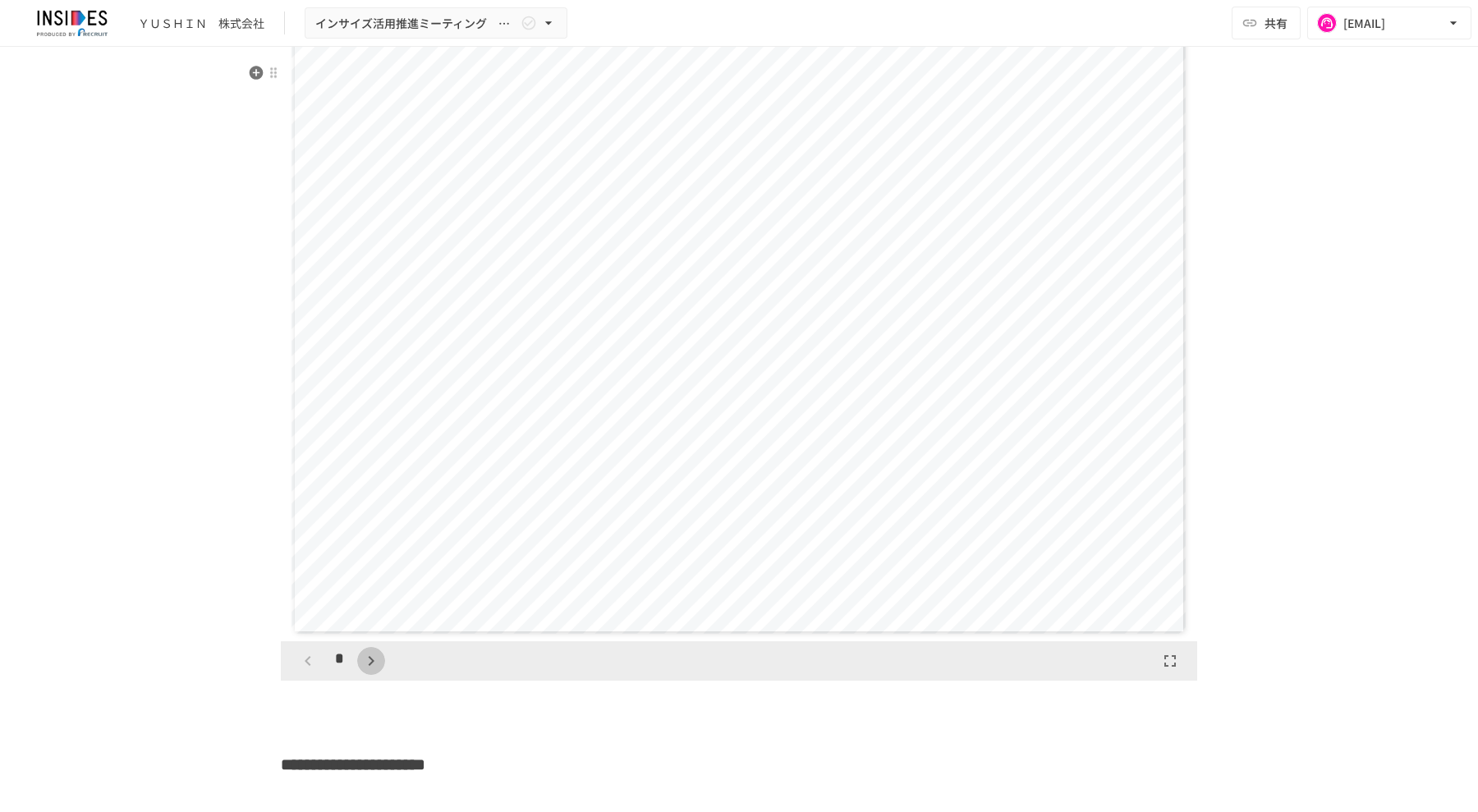 click 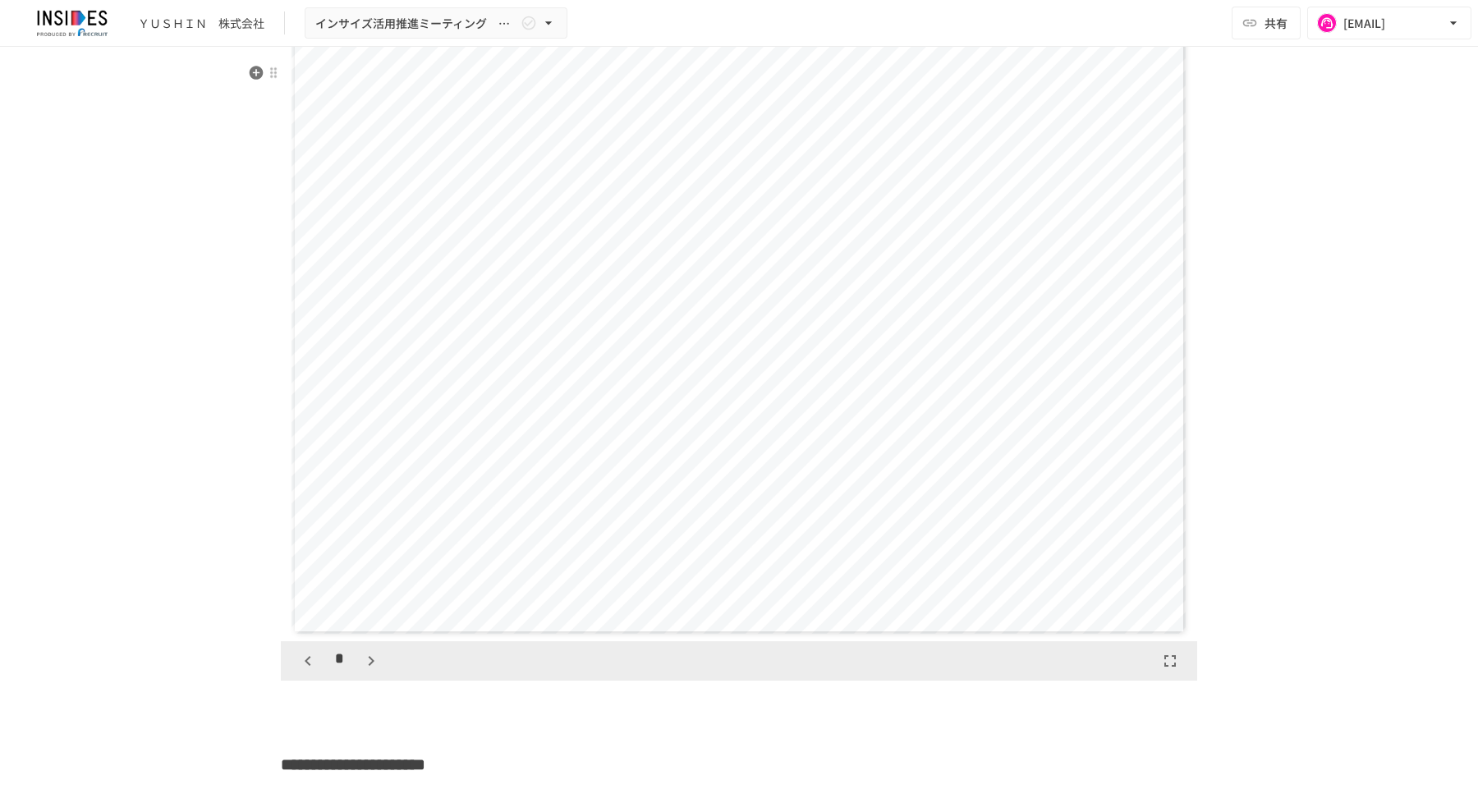 scroll, scrollTop: 631, scrollLeft: 0, axis: vertical 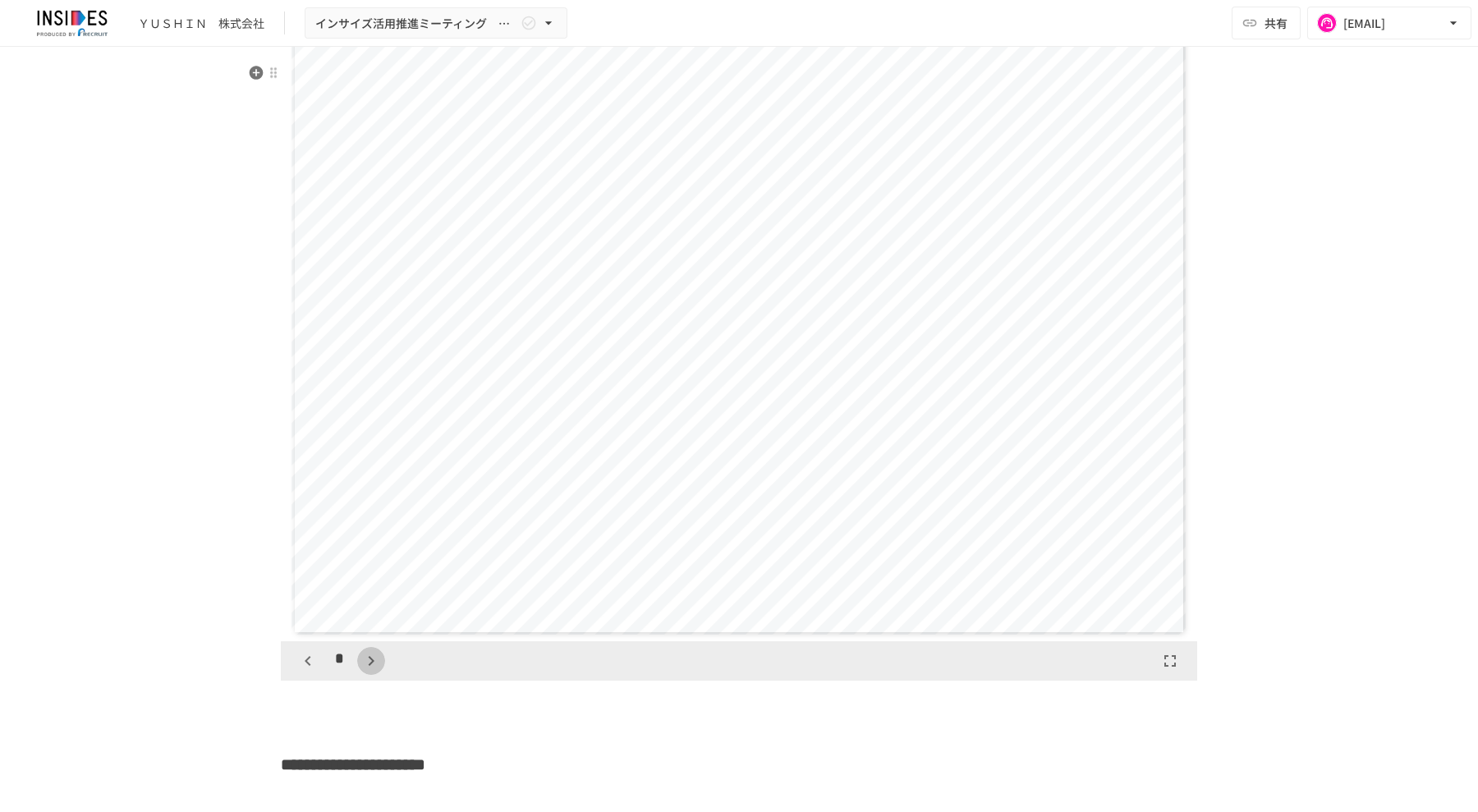 click 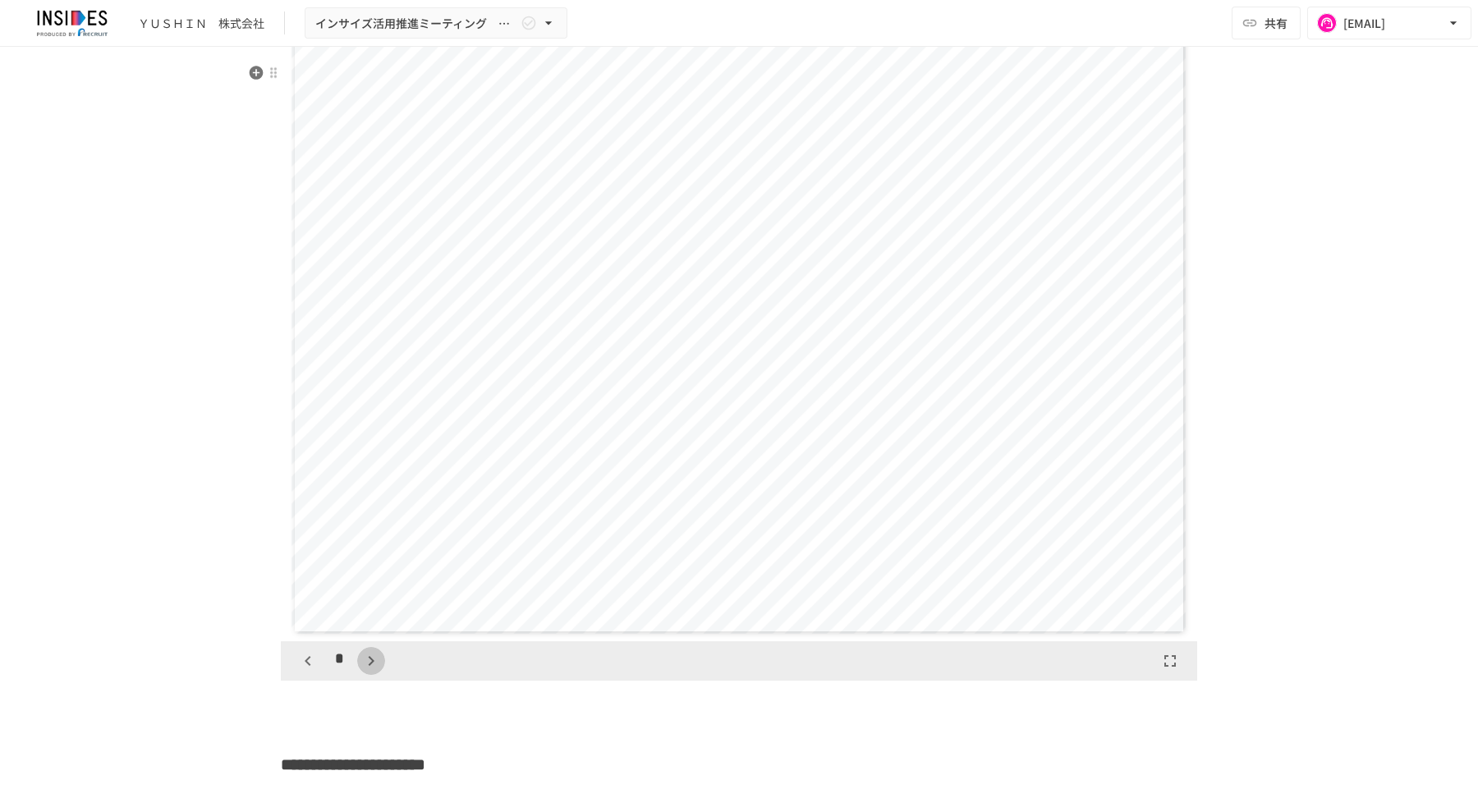 click 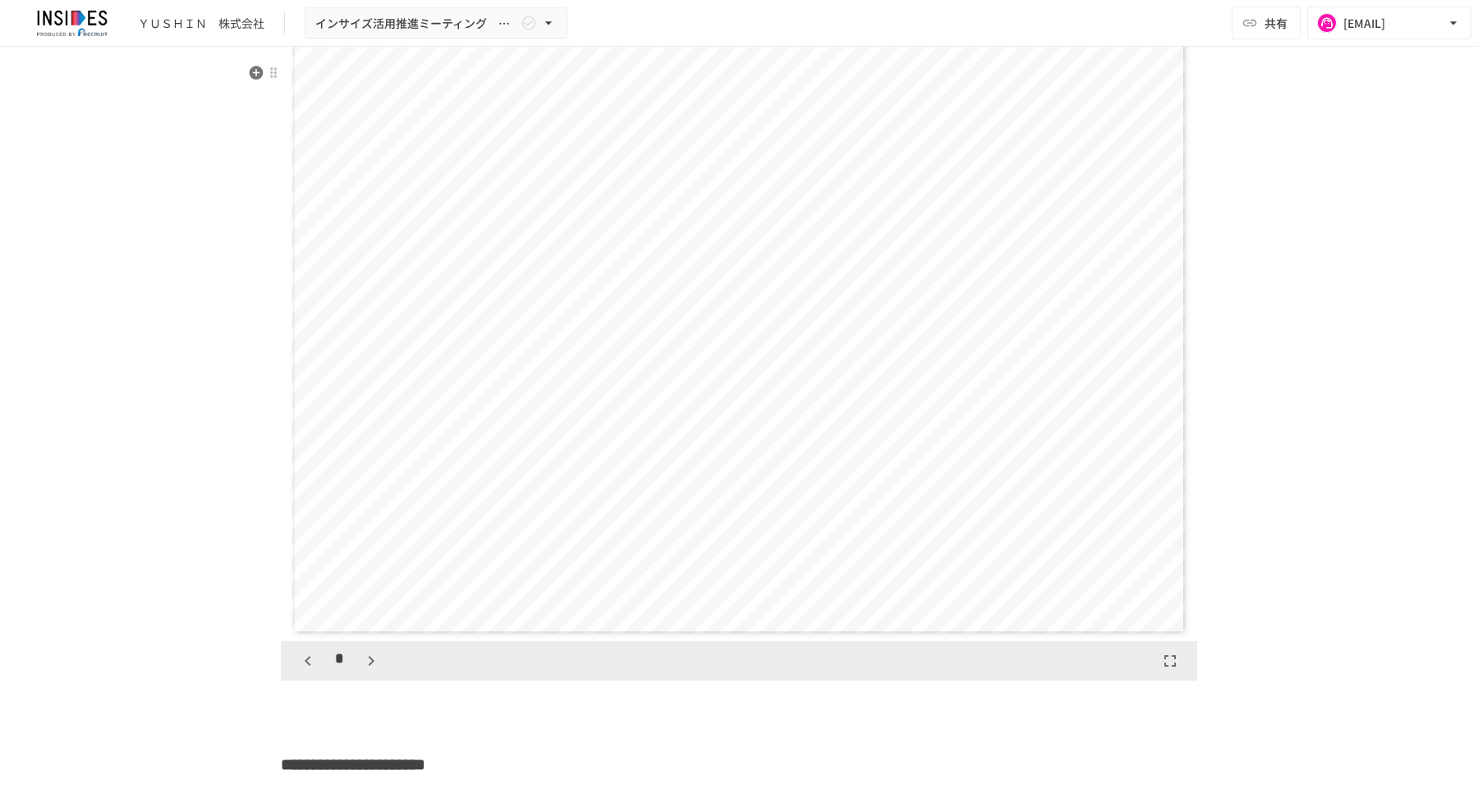 scroll, scrollTop: 2528, scrollLeft: 0, axis: vertical 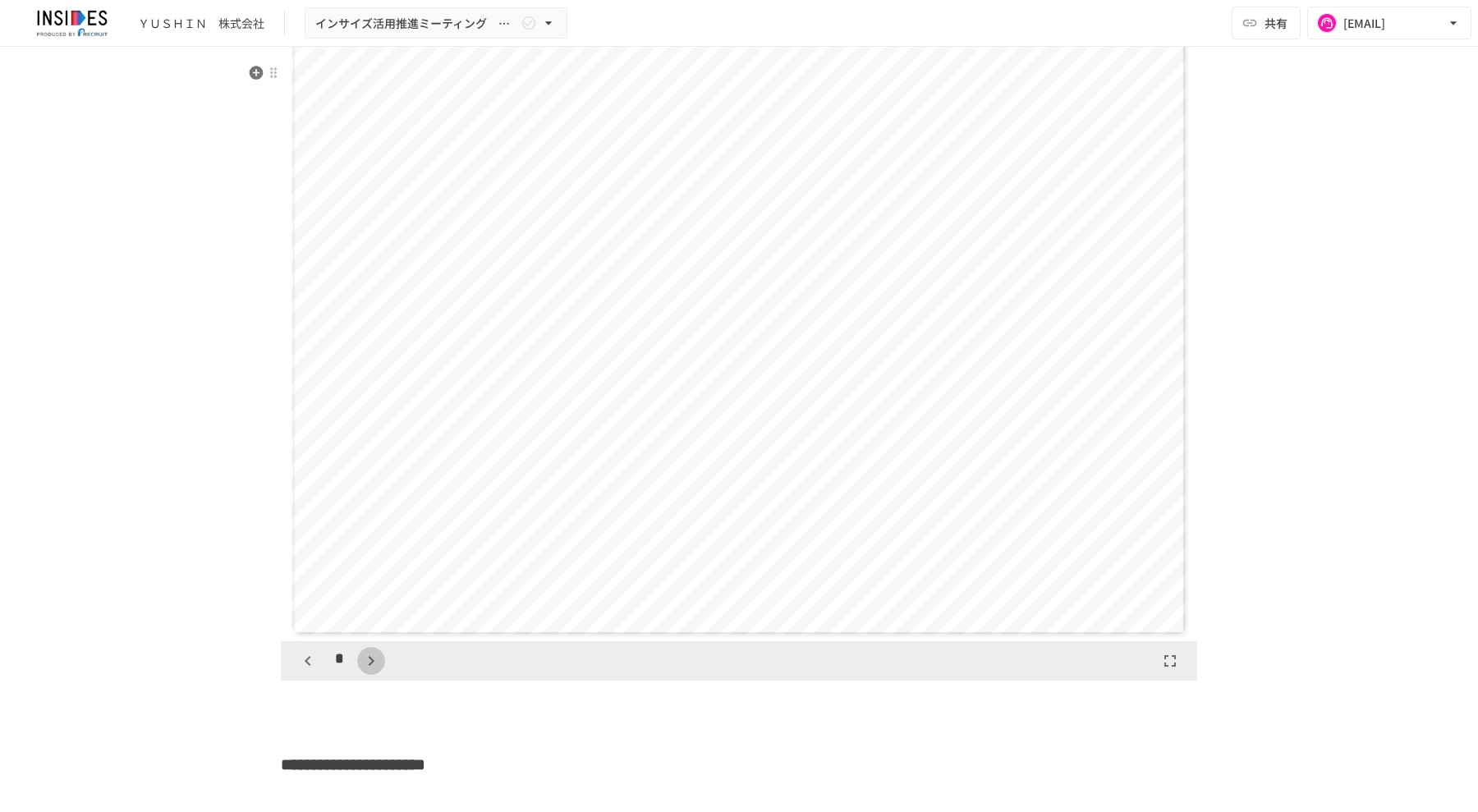 click 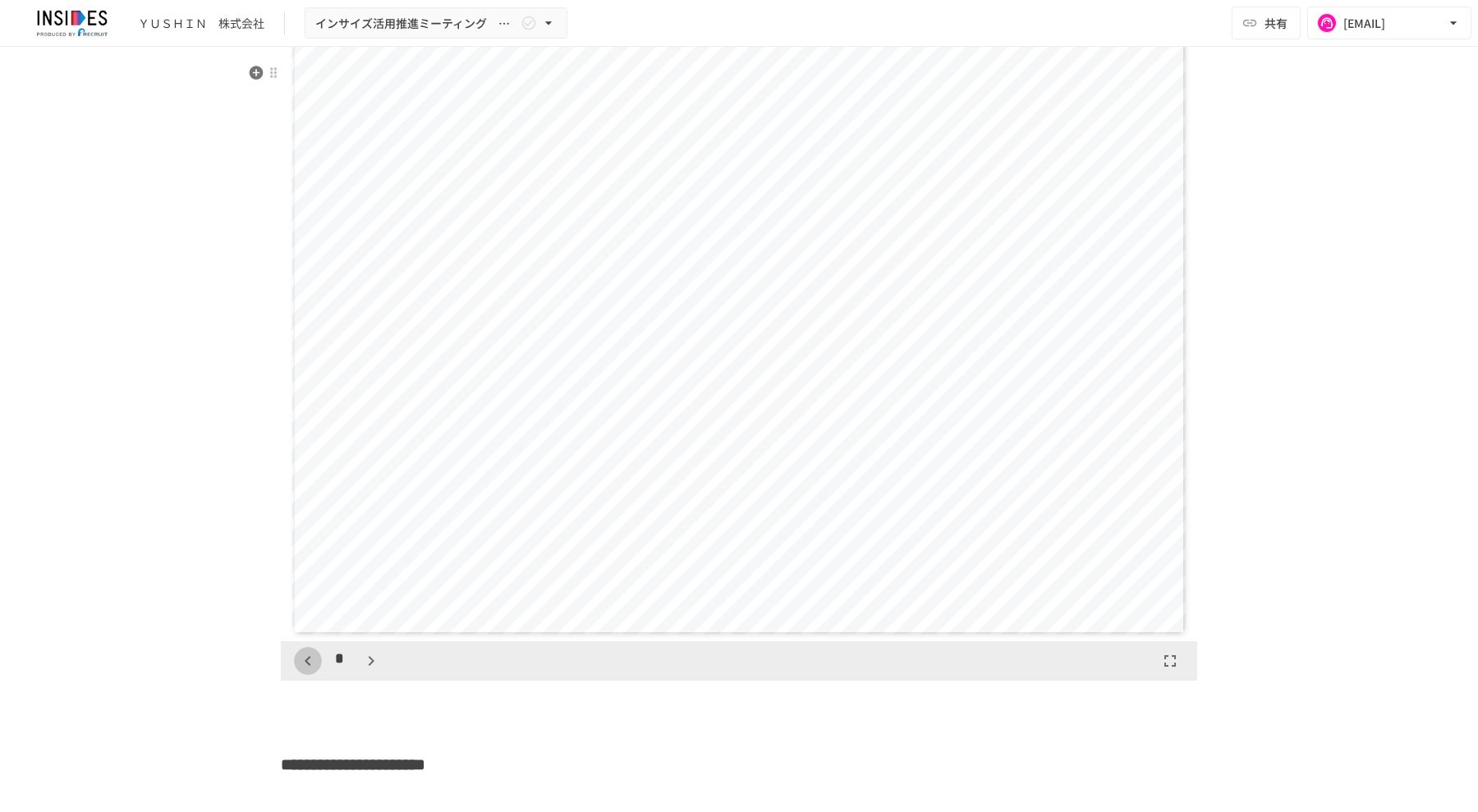 click 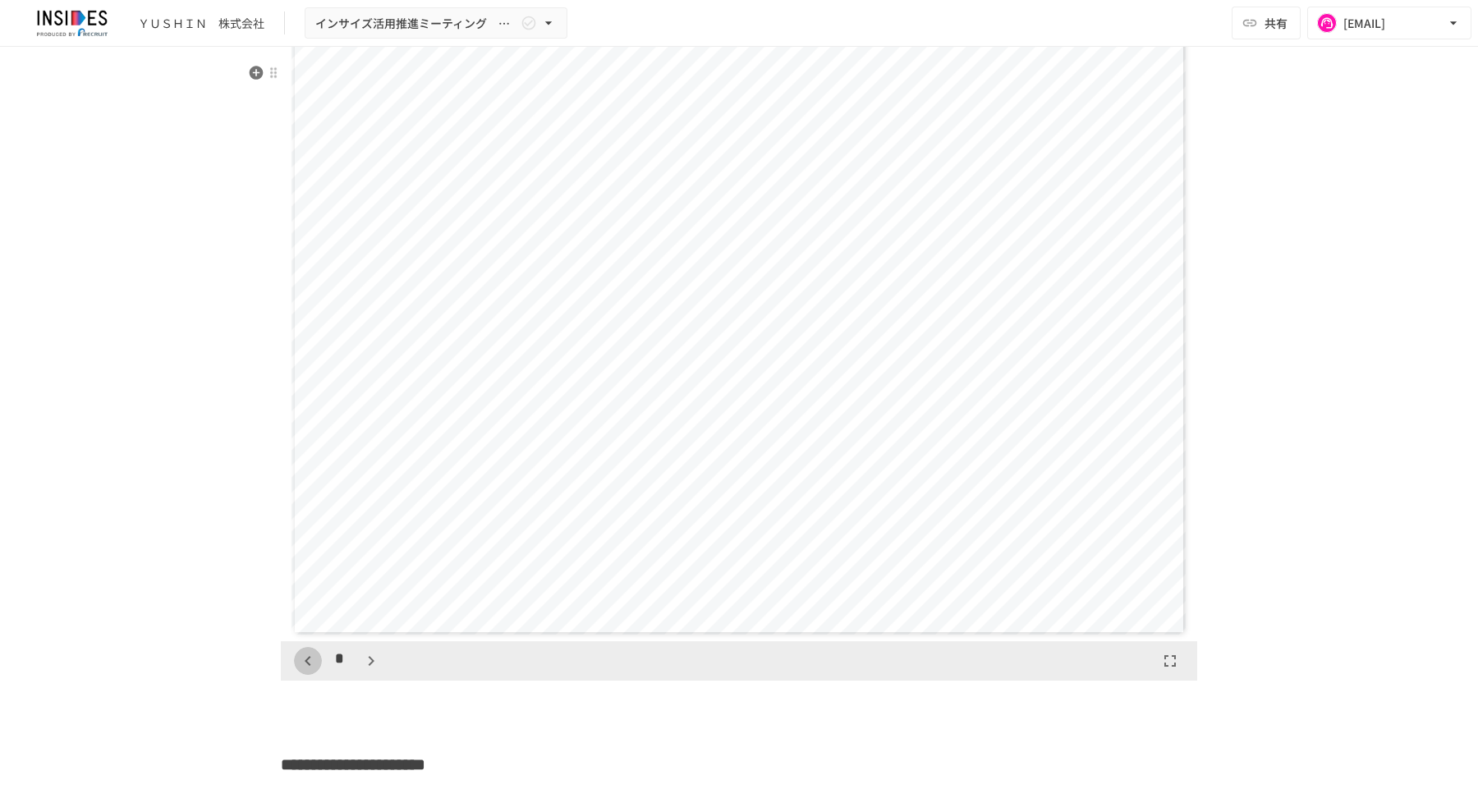 click 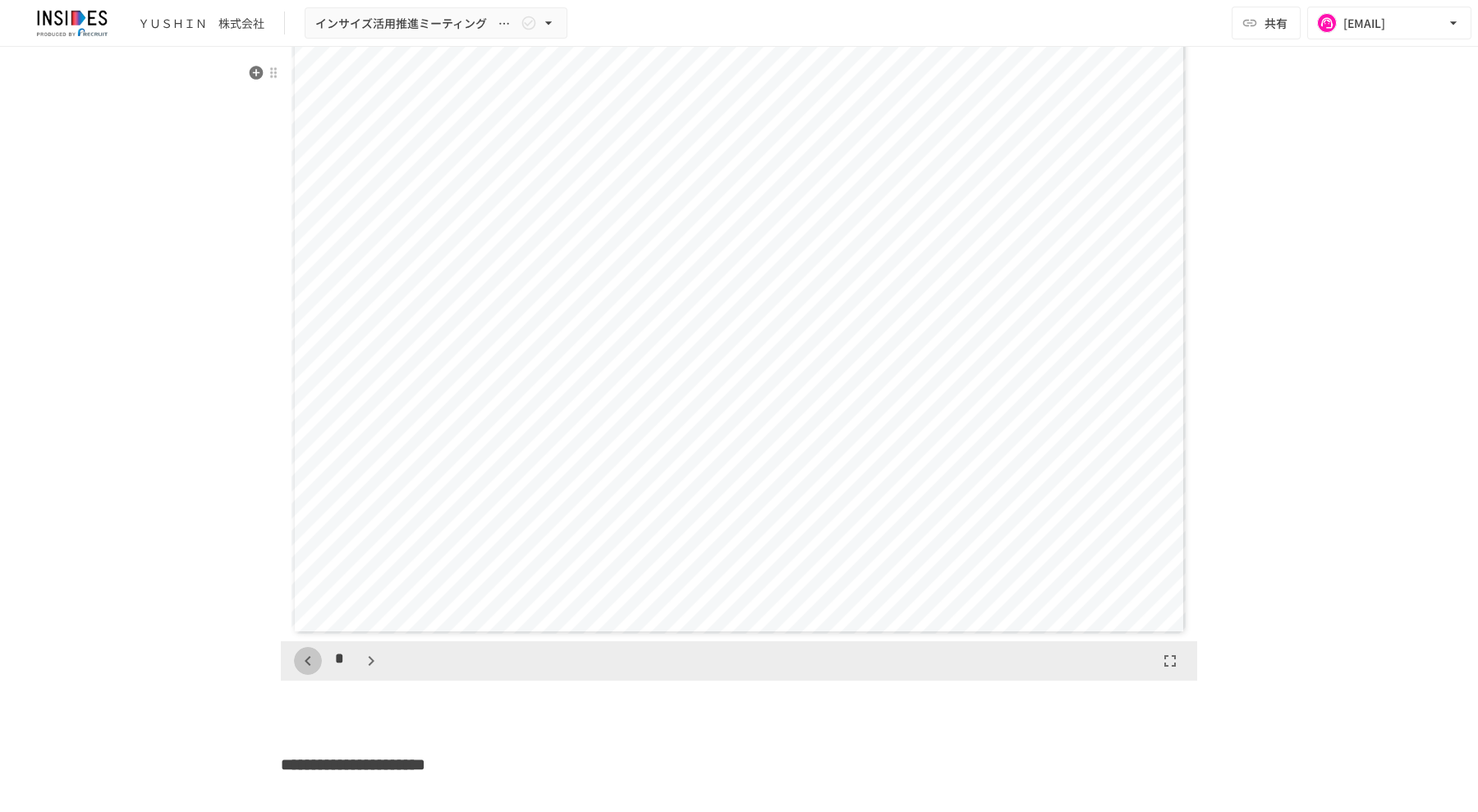 click 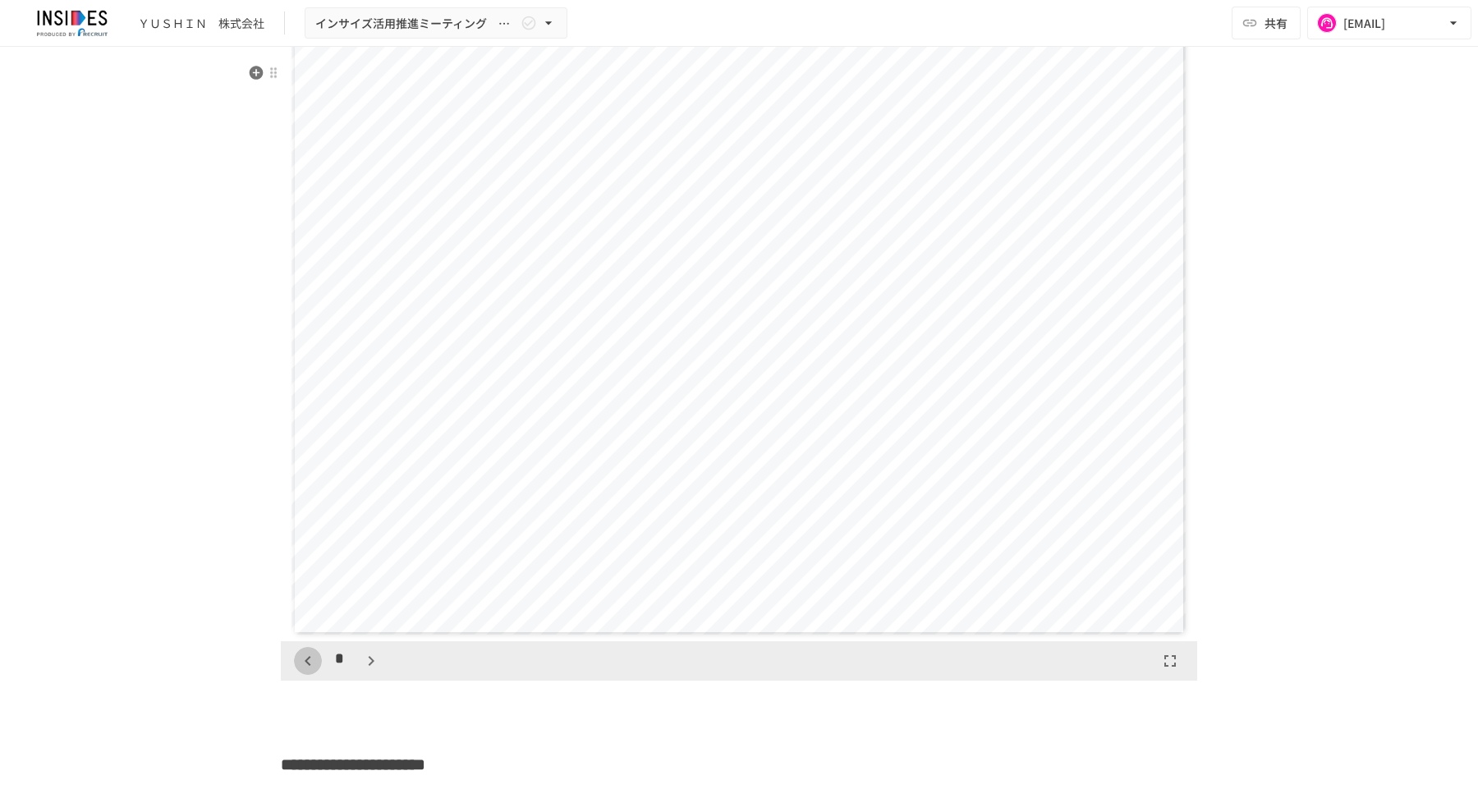 click 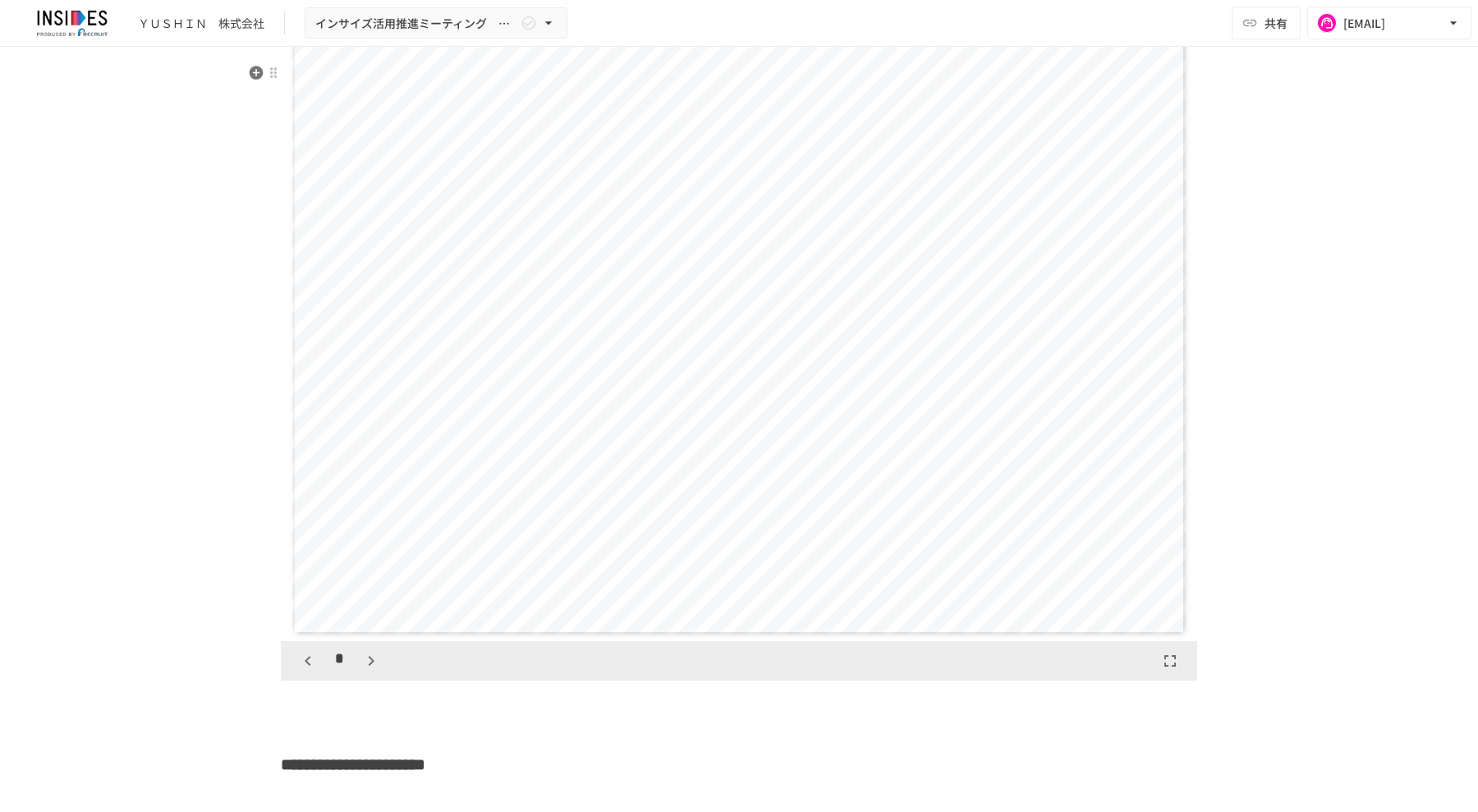 scroll, scrollTop: 631, scrollLeft: 0, axis: vertical 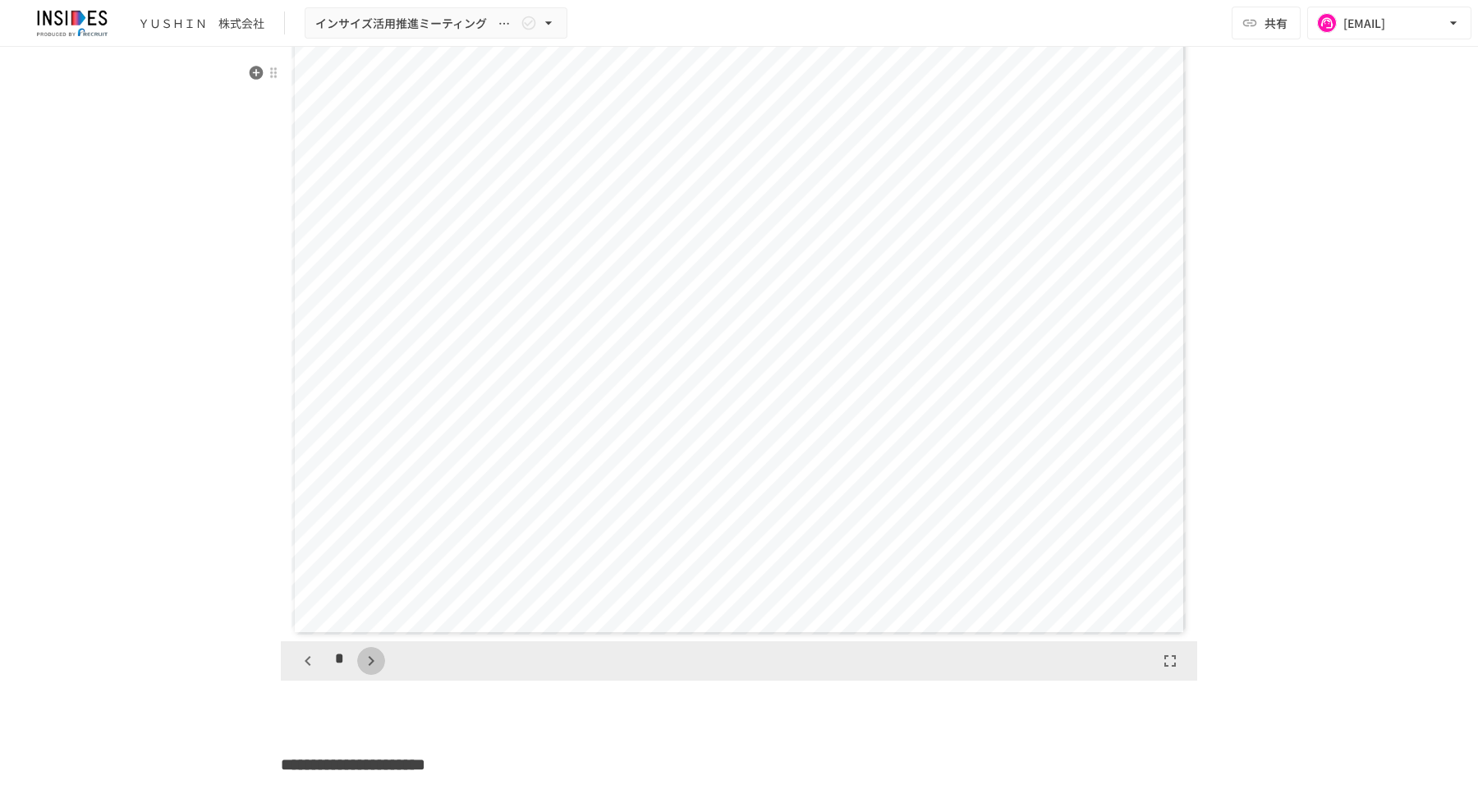 click 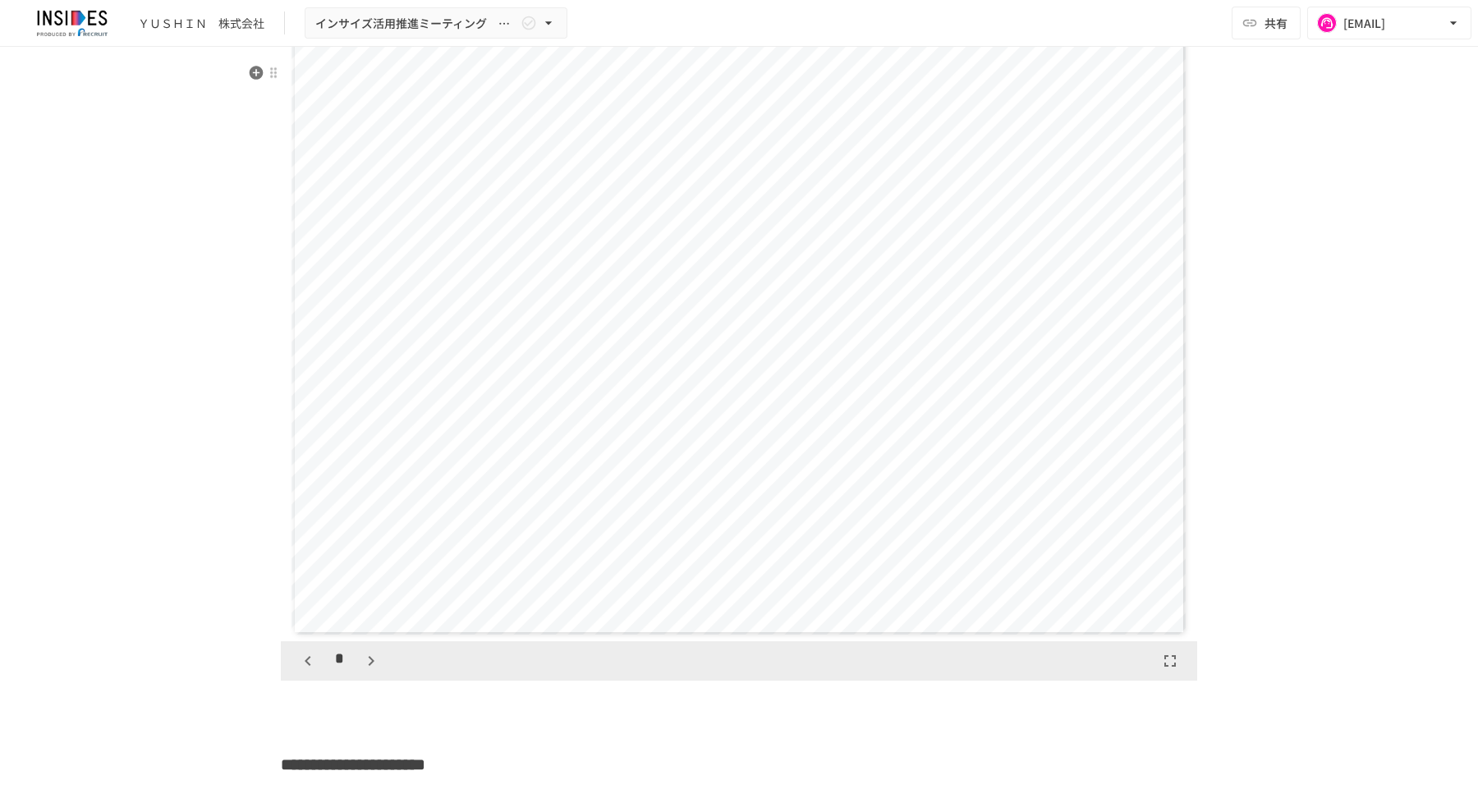 scroll, scrollTop: 1897, scrollLeft: 0, axis: vertical 